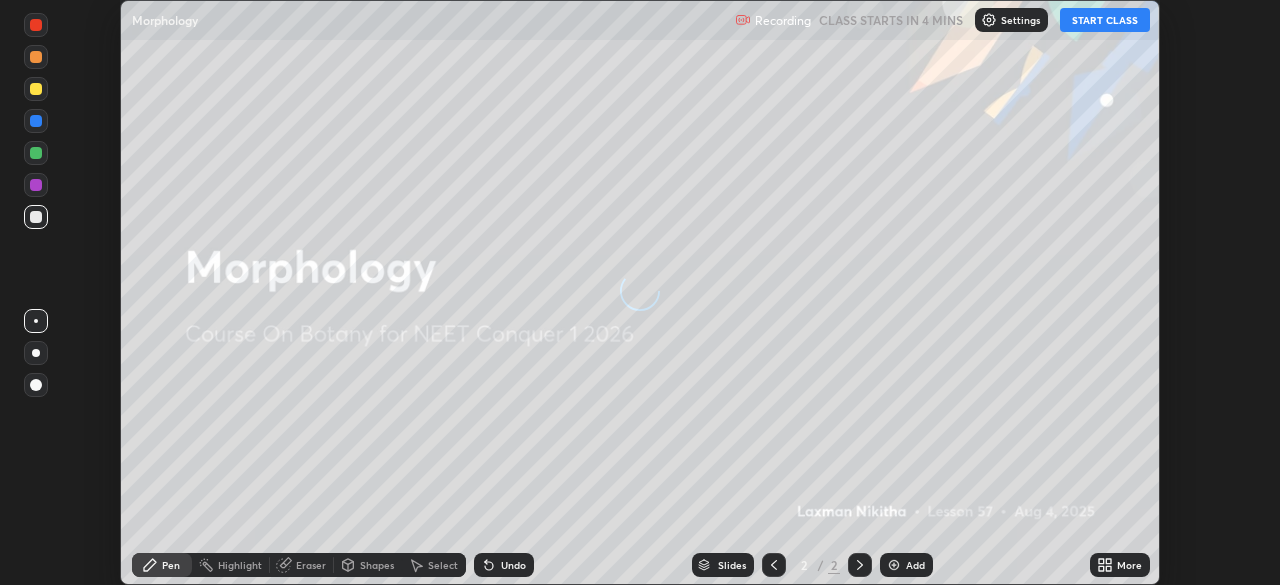 scroll, scrollTop: 0, scrollLeft: 0, axis: both 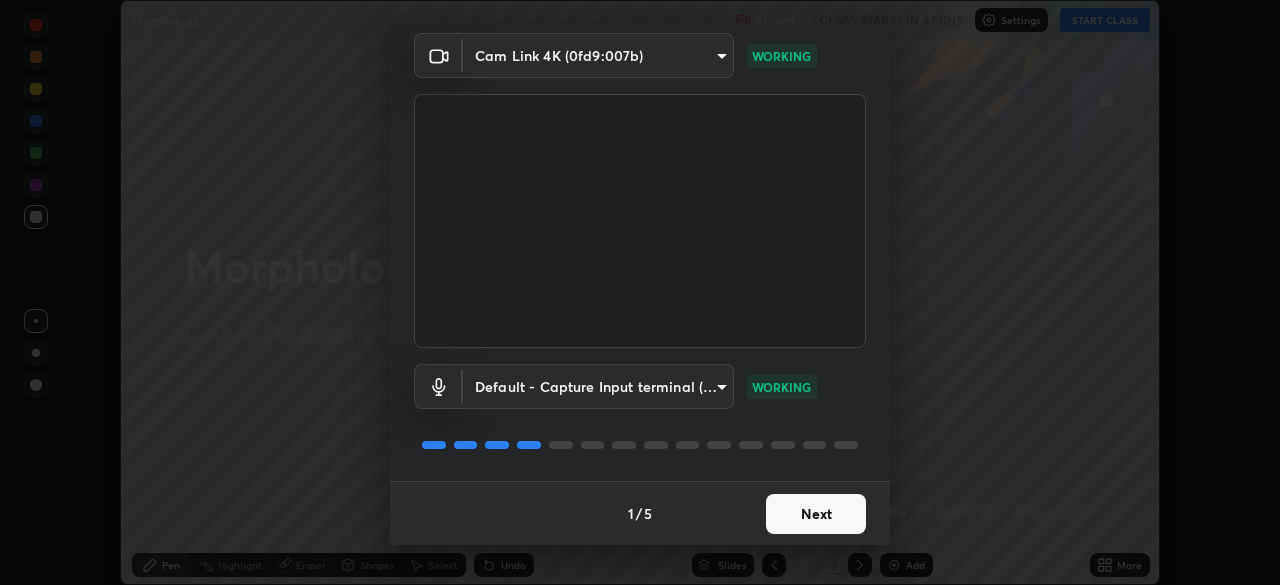click on "Next" at bounding box center (816, 514) 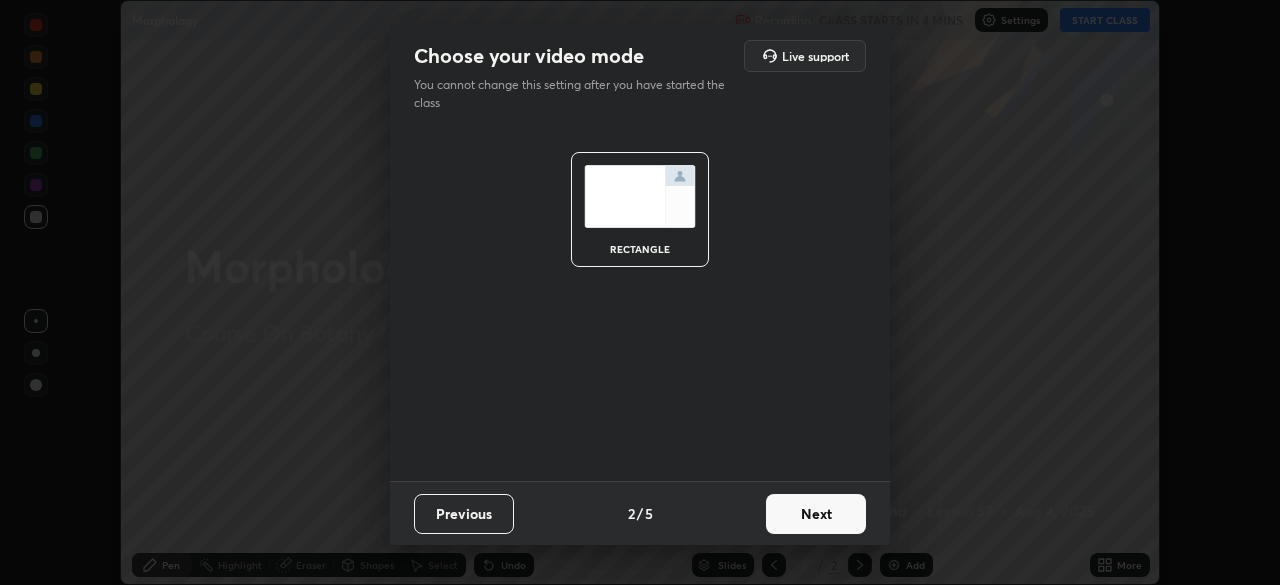 scroll, scrollTop: 0, scrollLeft: 0, axis: both 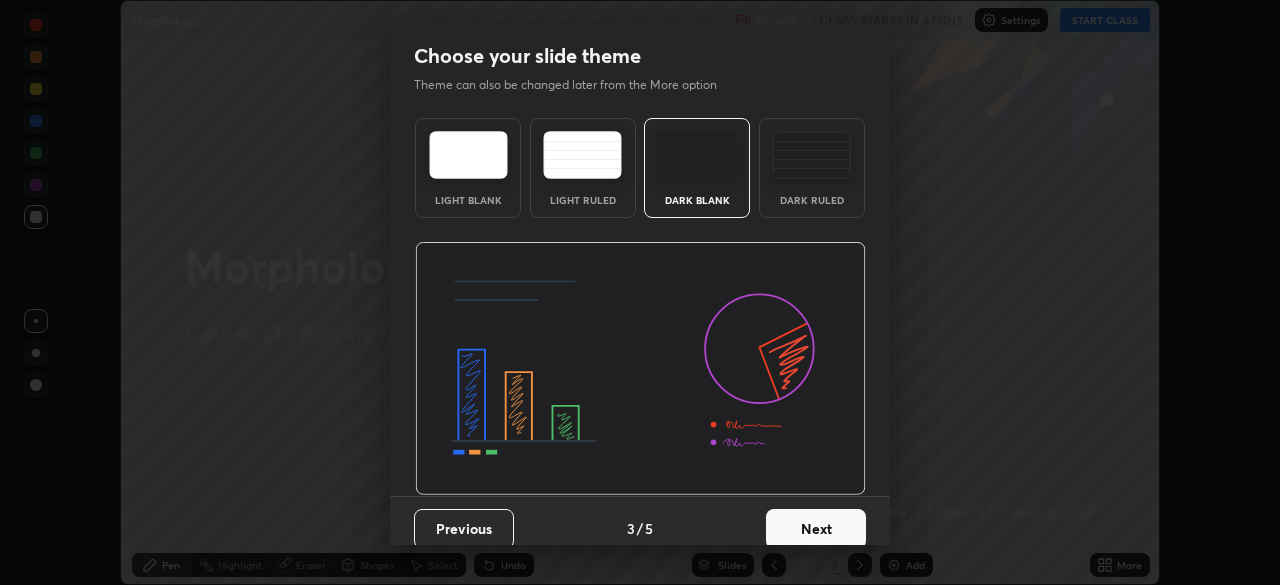click on "Next" at bounding box center (816, 529) 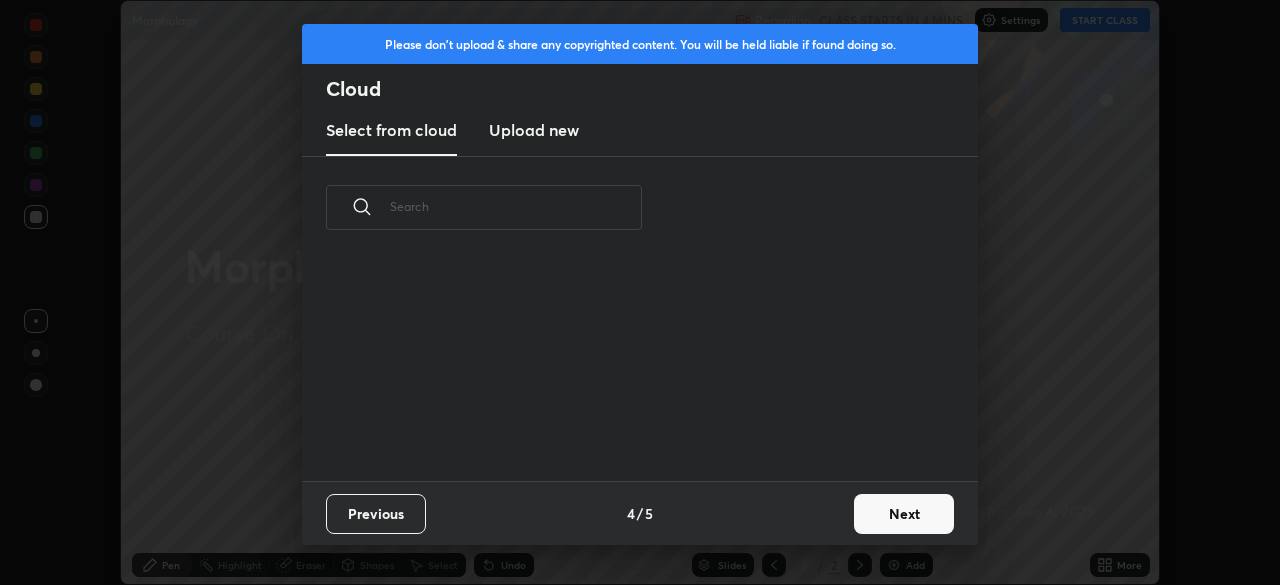 click on "Next" at bounding box center [904, 514] 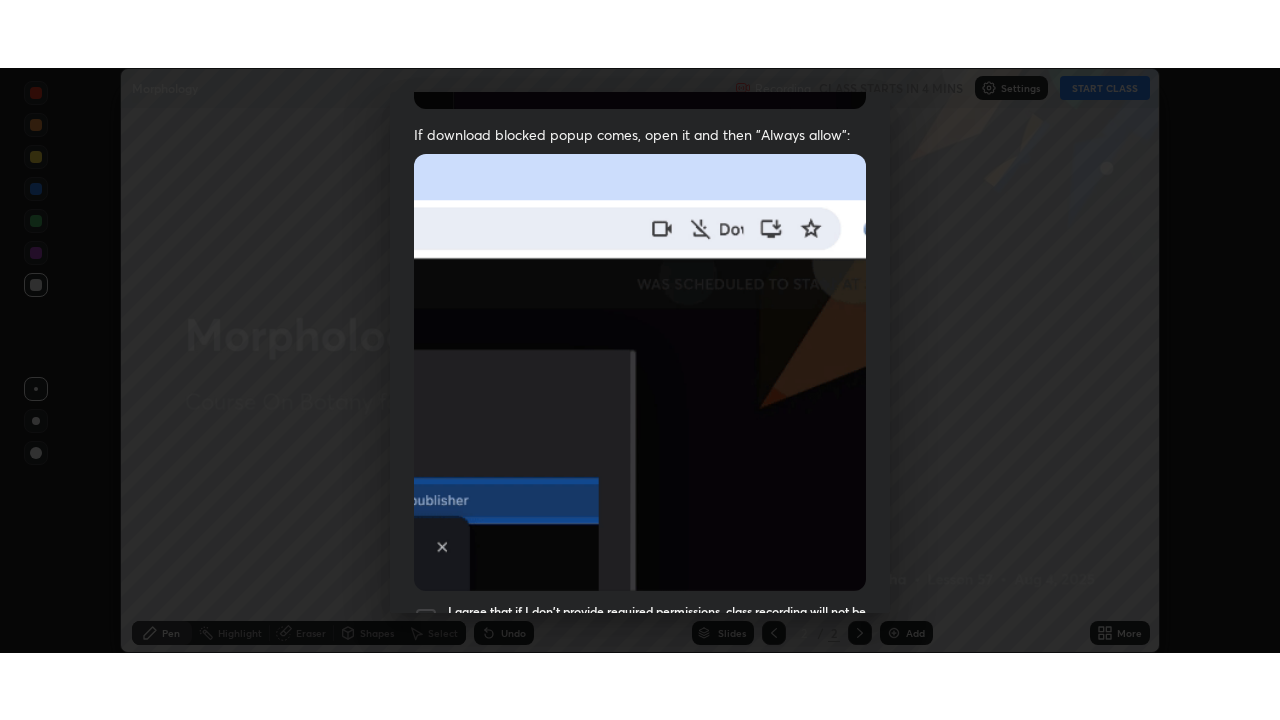 scroll, scrollTop: 479, scrollLeft: 0, axis: vertical 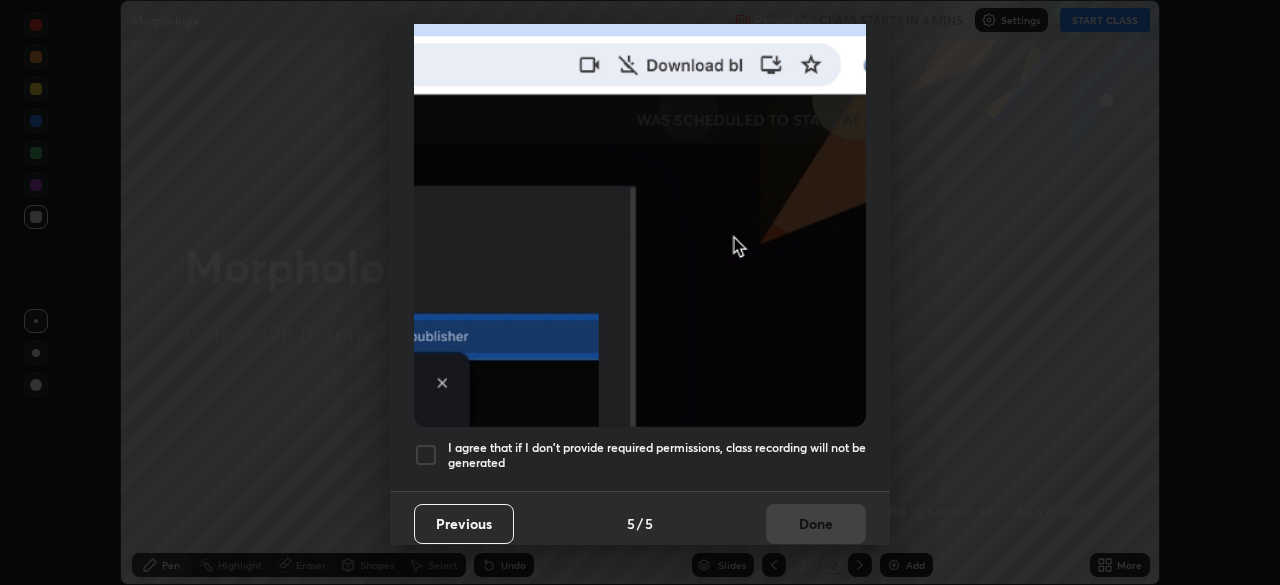 click at bounding box center [426, 455] 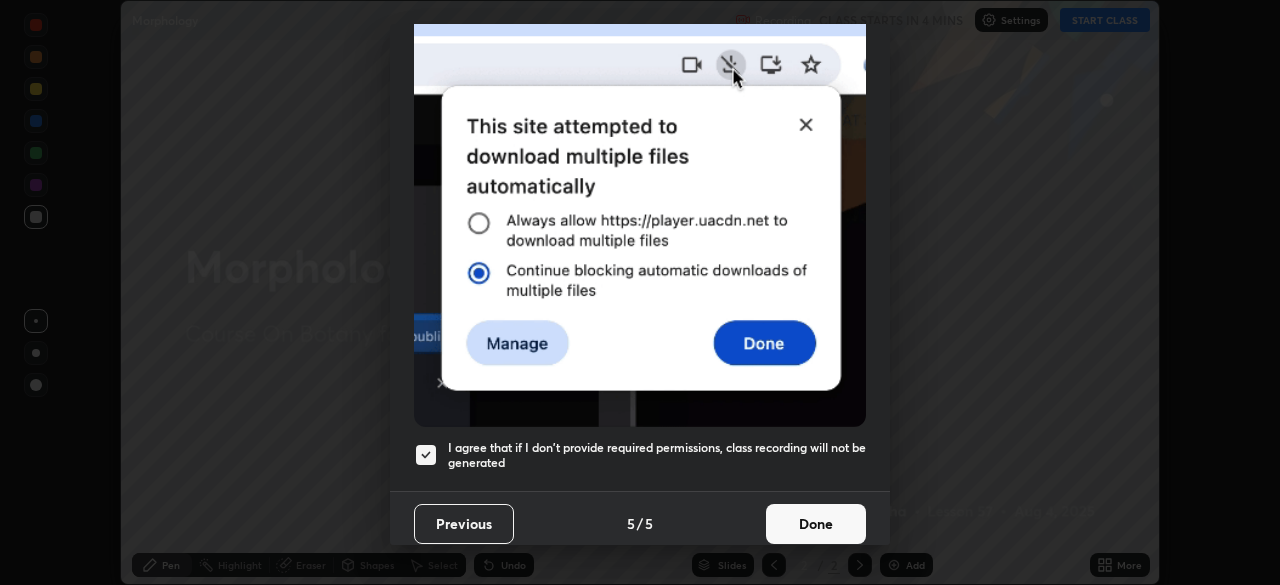 click on "Done" at bounding box center (816, 524) 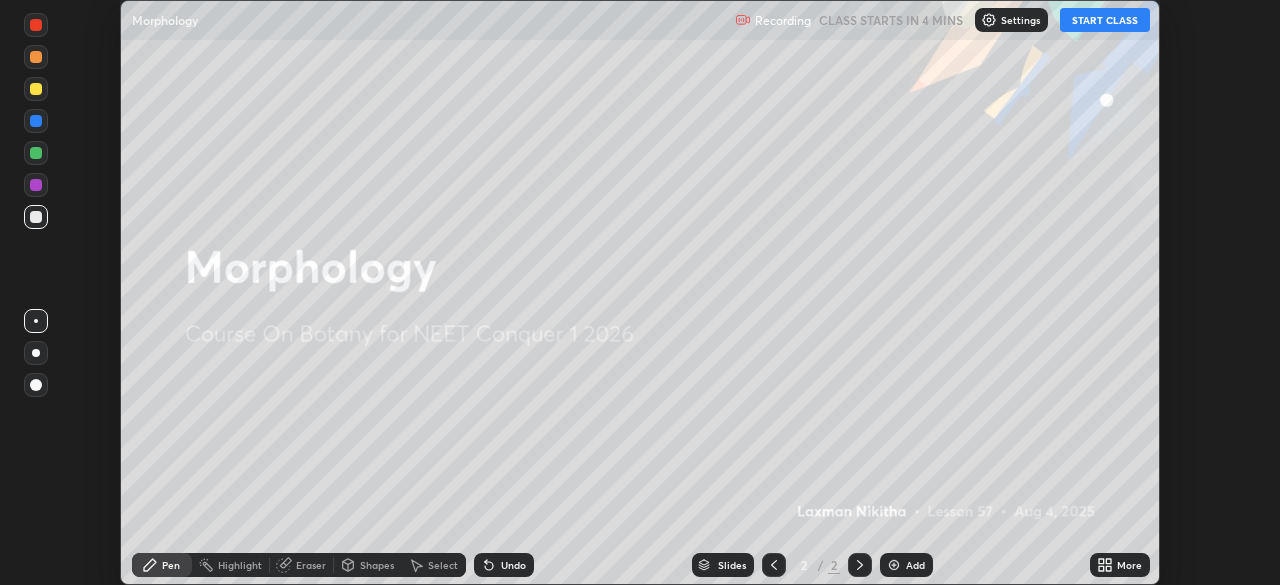 click on "START CLASS" at bounding box center [1105, 20] 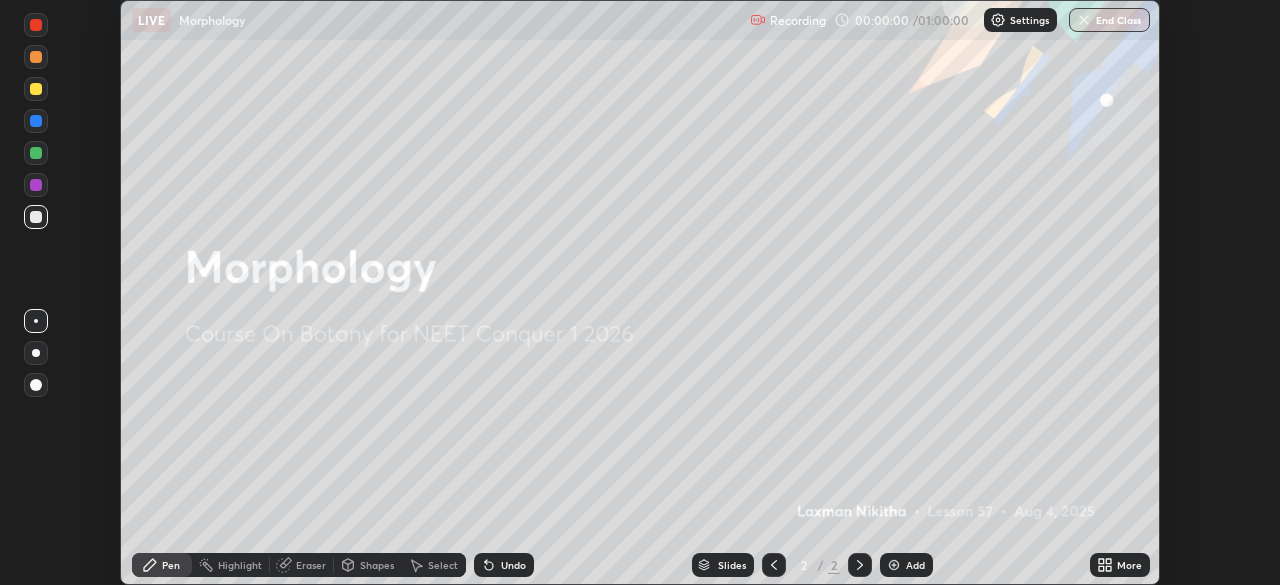 click on "More" at bounding box center [1129, 565] 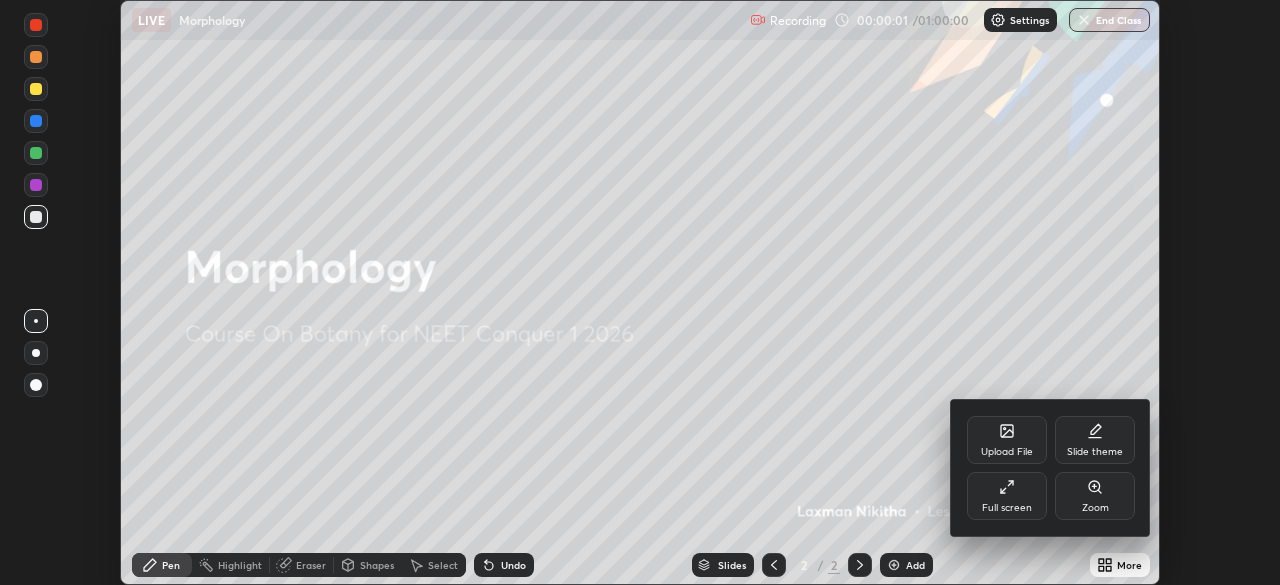 click on "Full screen" at bounding box center [1007, 508] 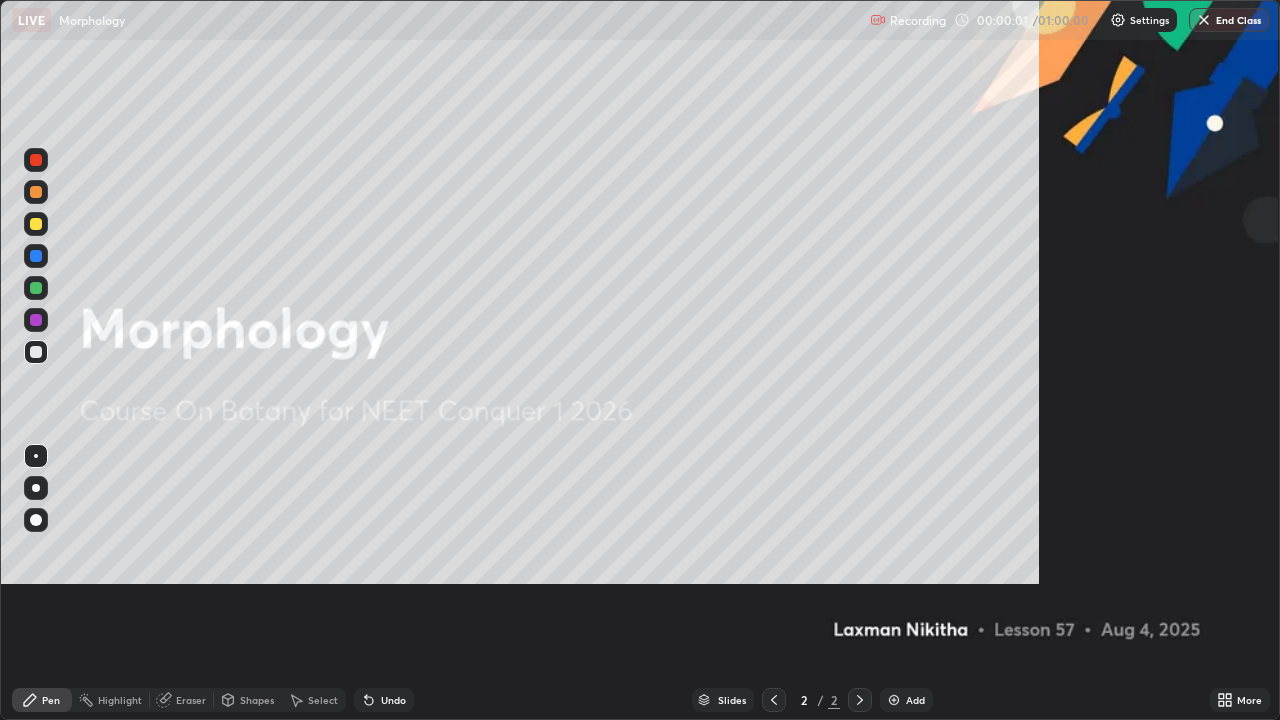 scroll, scrollTop: 99280, scrollLeft: 98720, axis: both 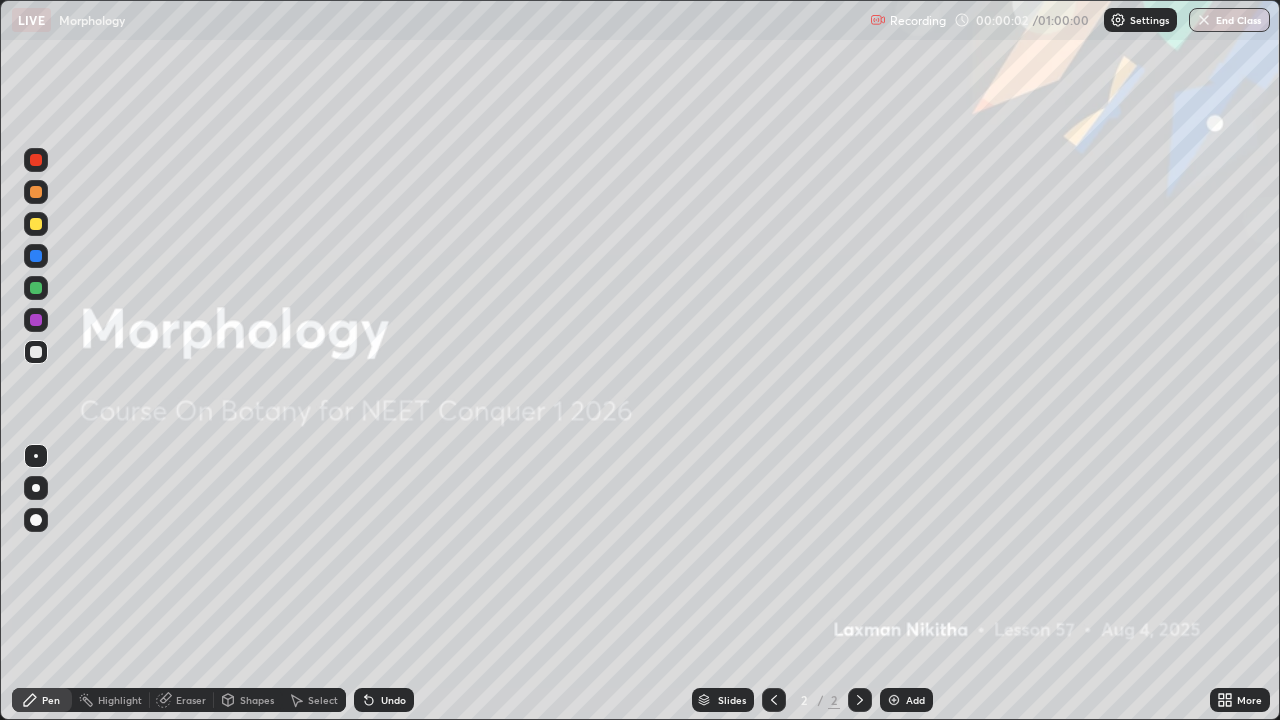 click on "Add" at bounding box center (915, 700) 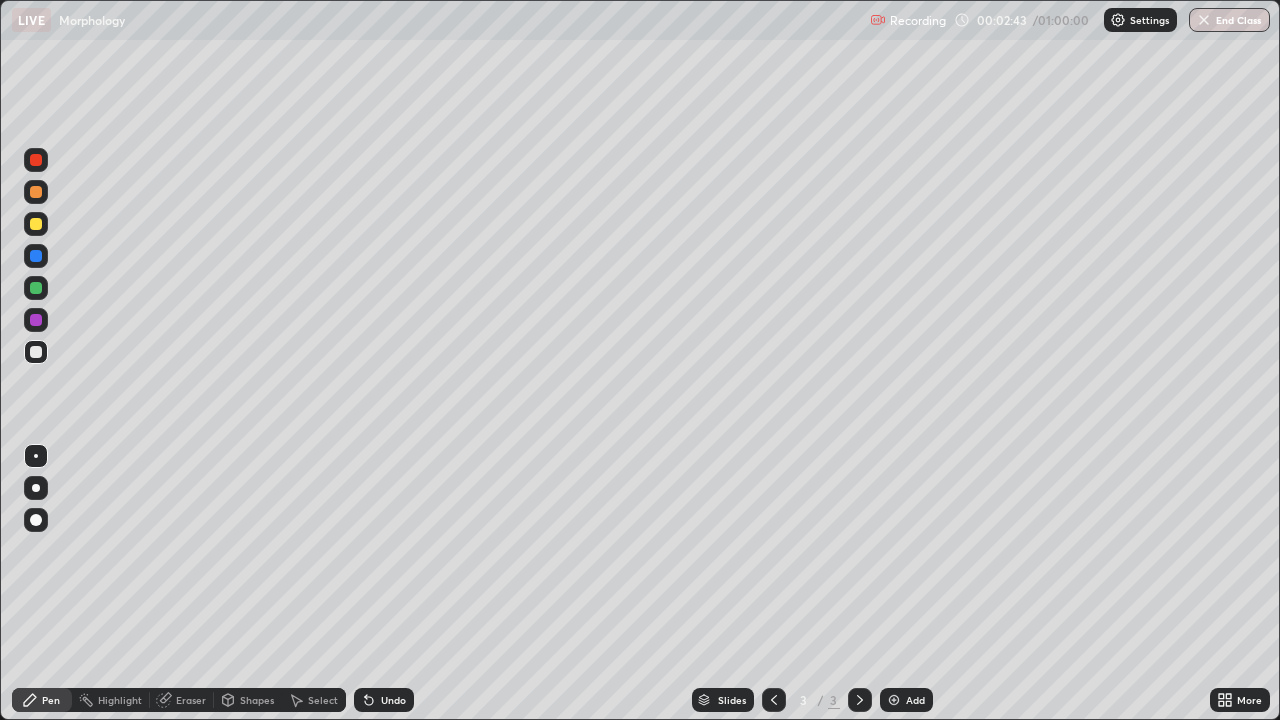 click at bounding box center [36, 320] 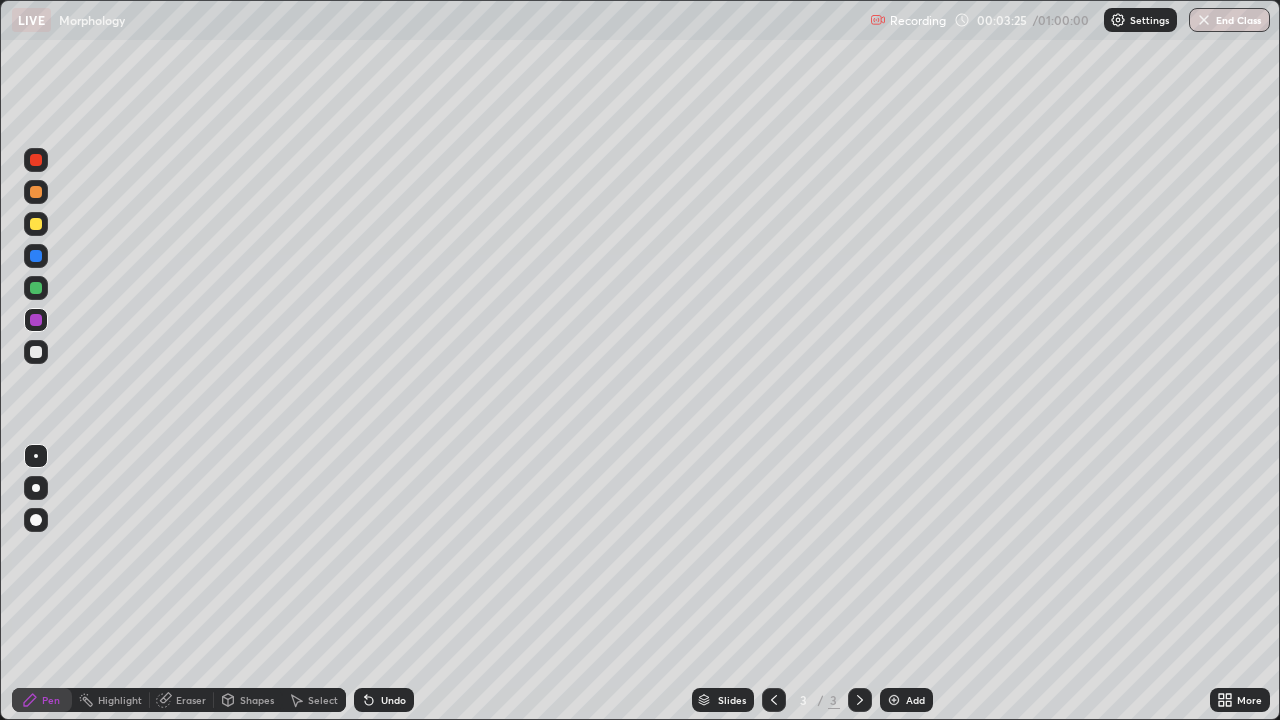 click at bounding box center [36, 224] 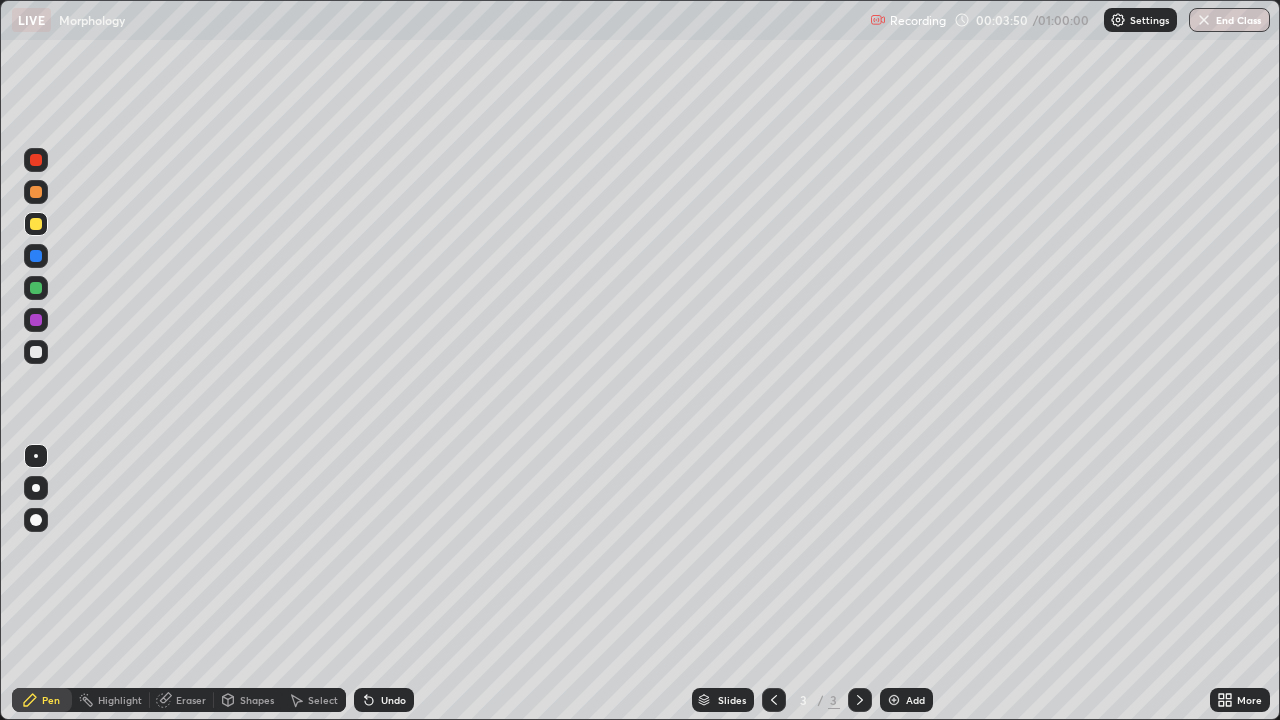click at bounding box center [36, 288] 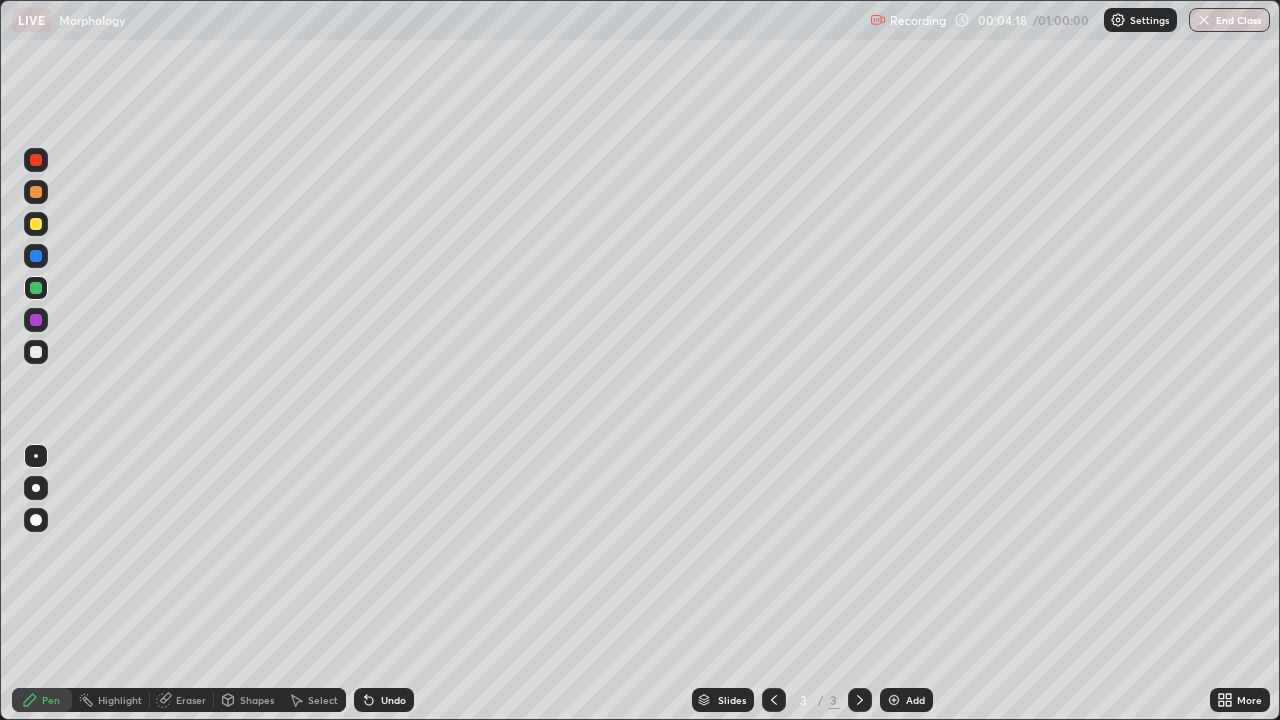 click at bounding box center [36, 352] 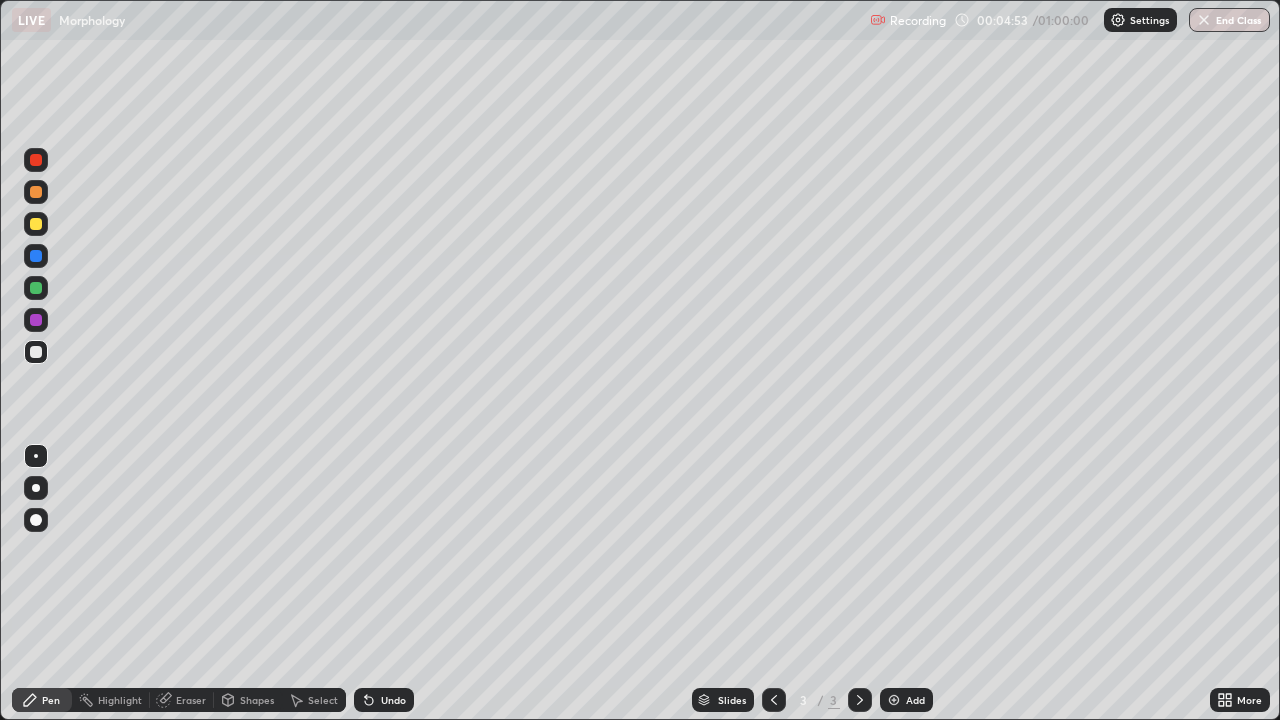 click at bounding box center (36, 288) 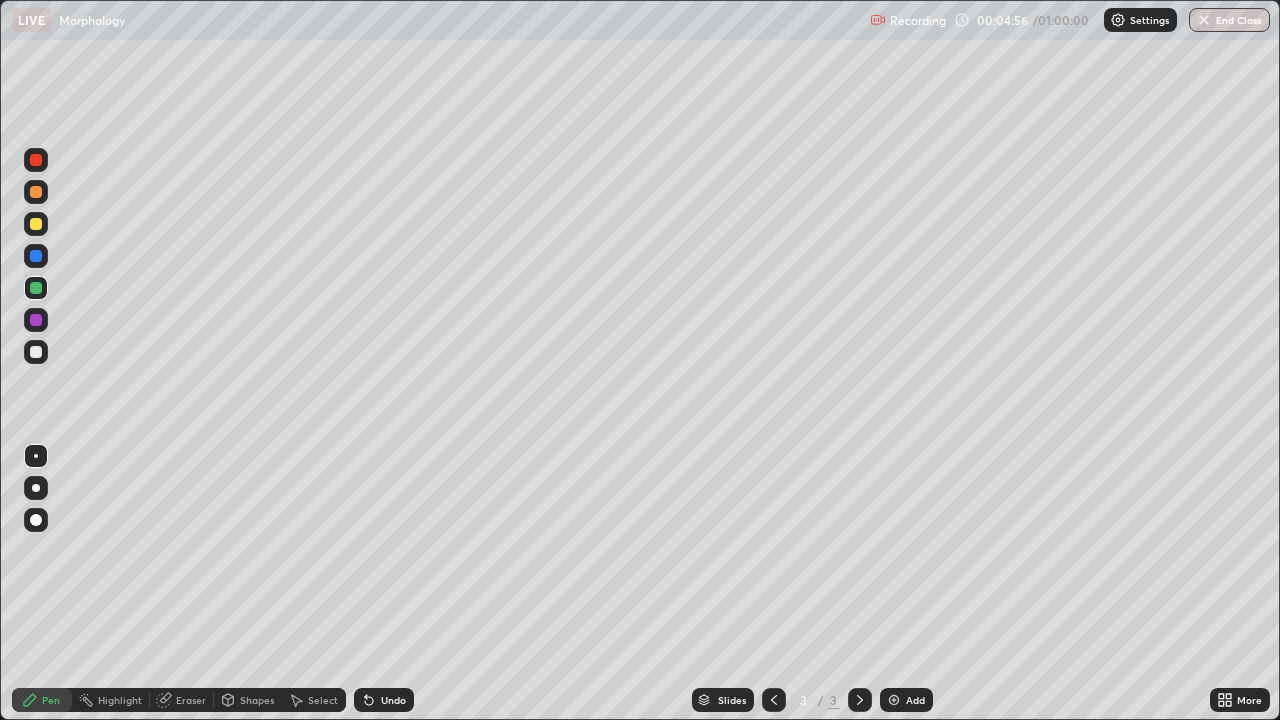 click at bounding box center [36, 352] 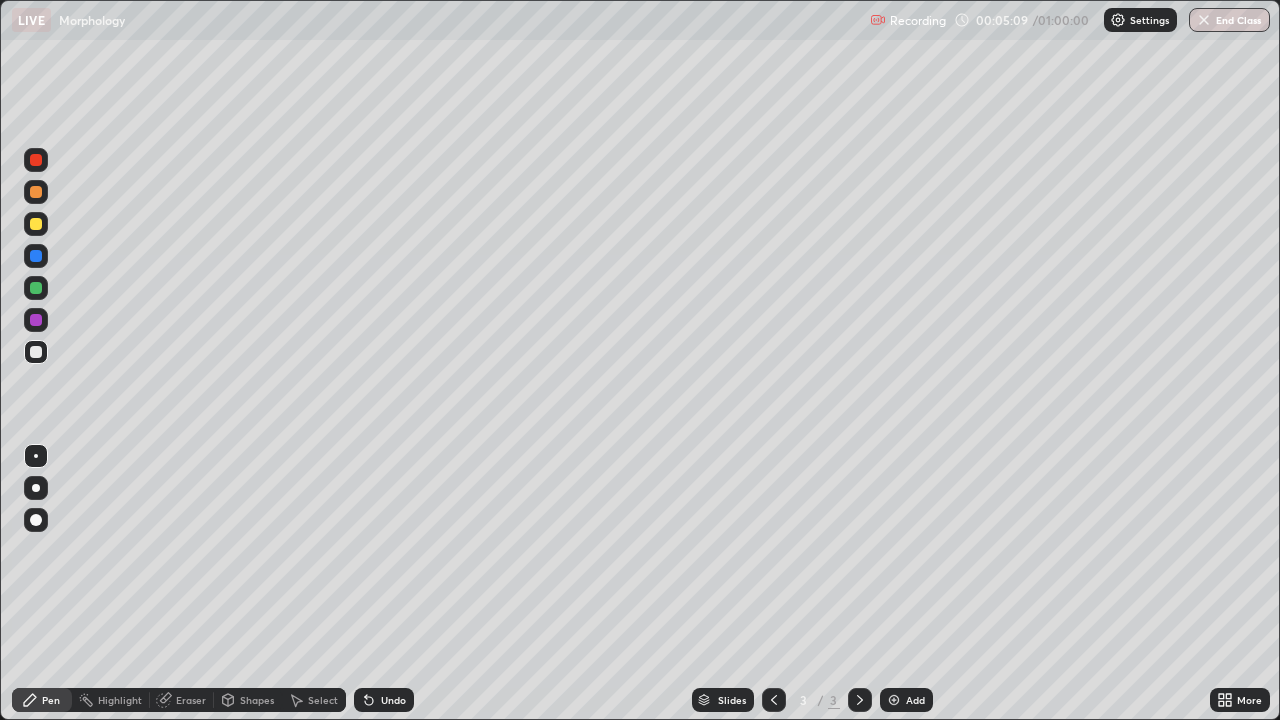 click at bounding box center (36, 288) 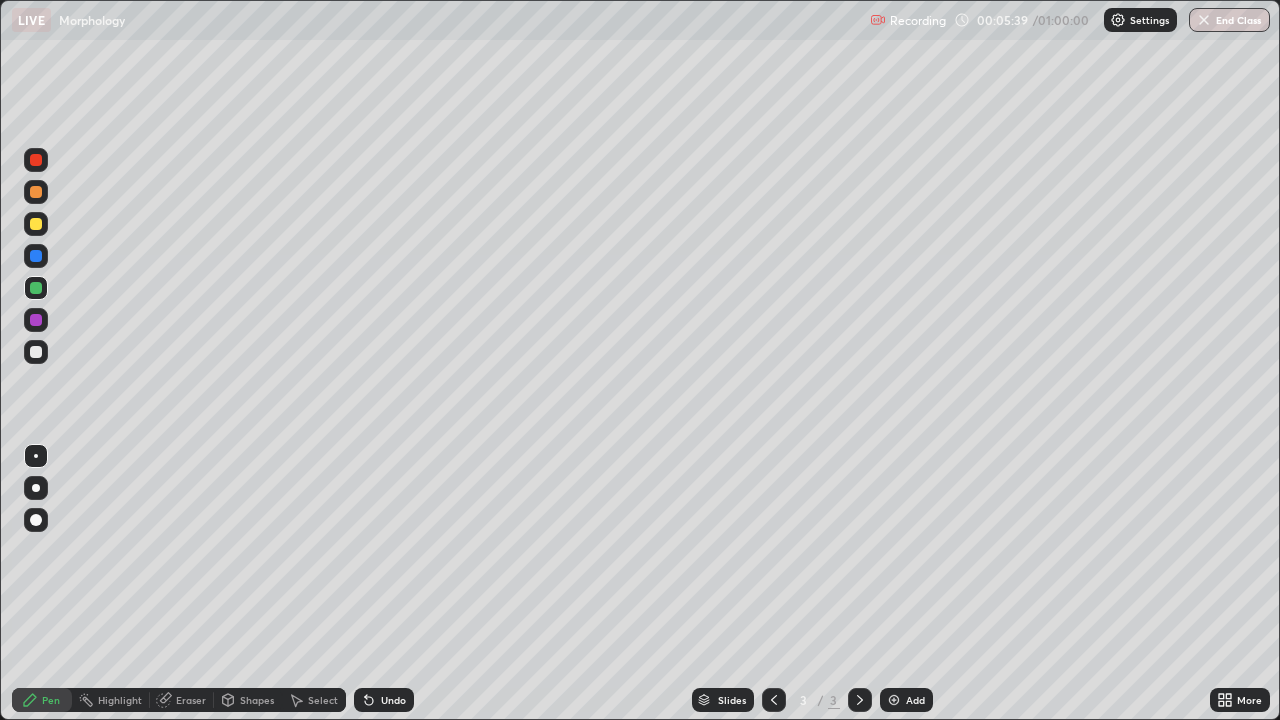 click at bounding box center [36, 352] 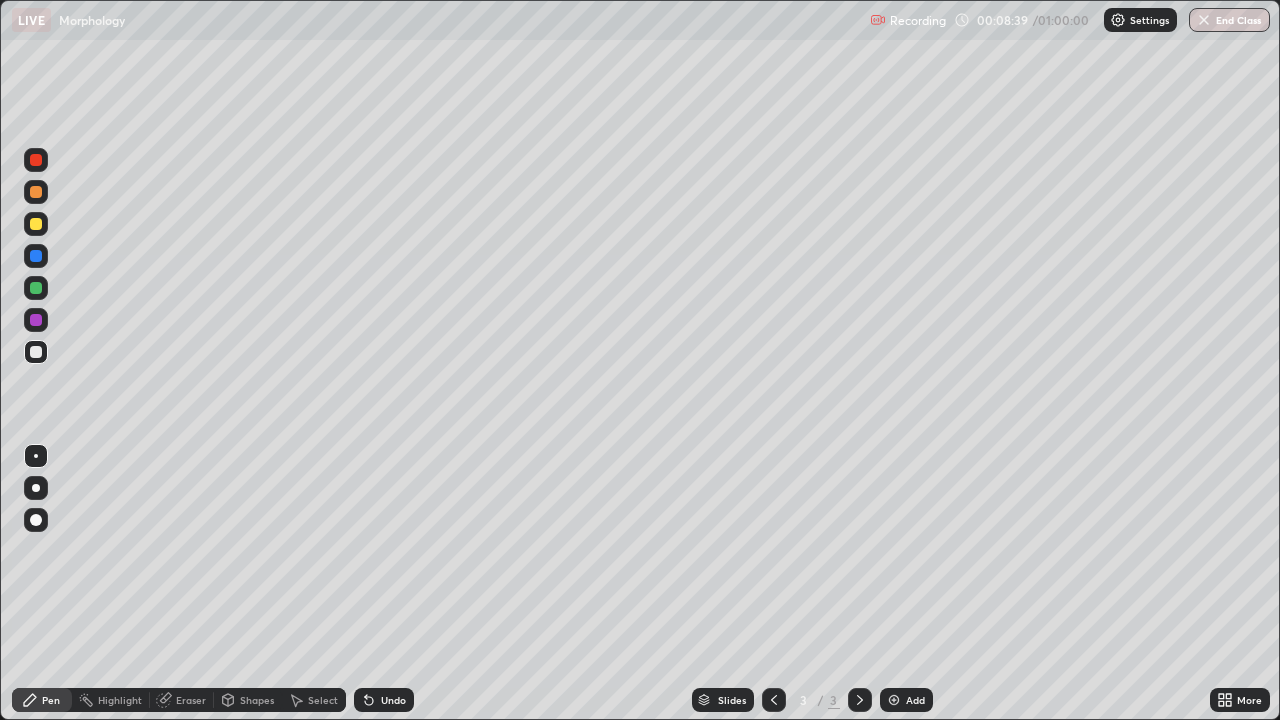 click on "Select" at bounding box center [323, 700] 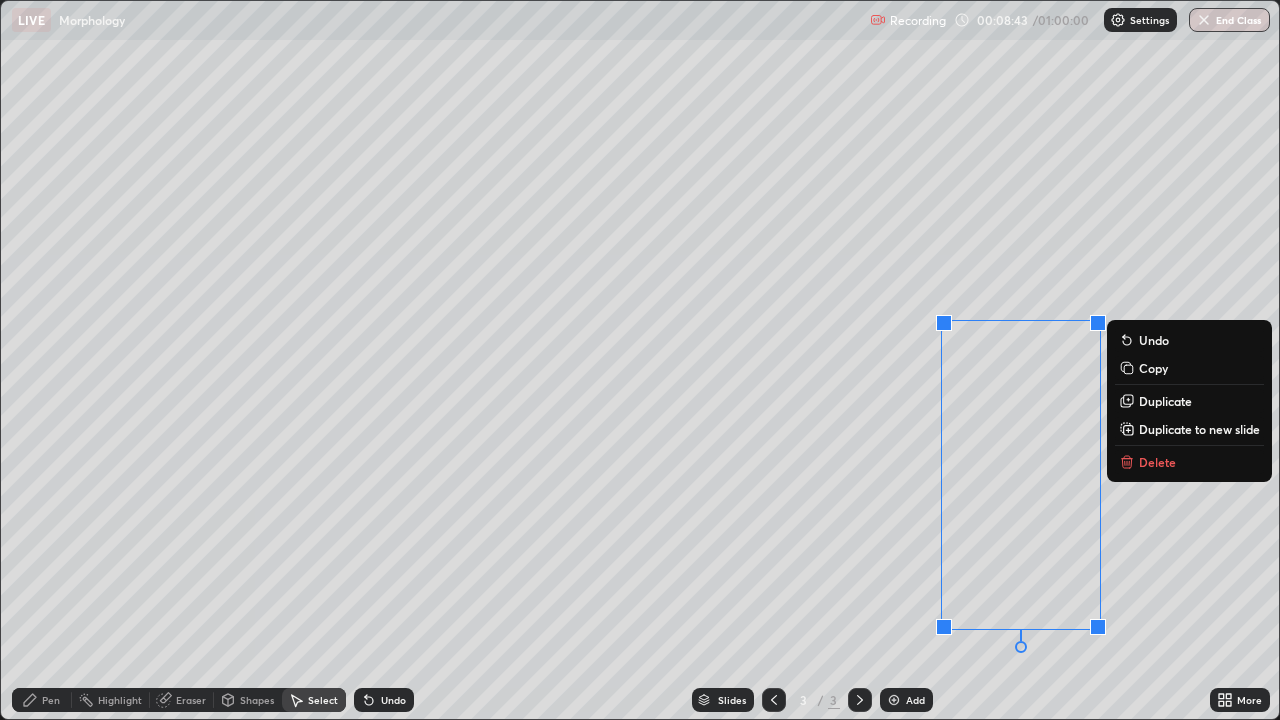 click on "Delete" at bounding box center (1157, 462) 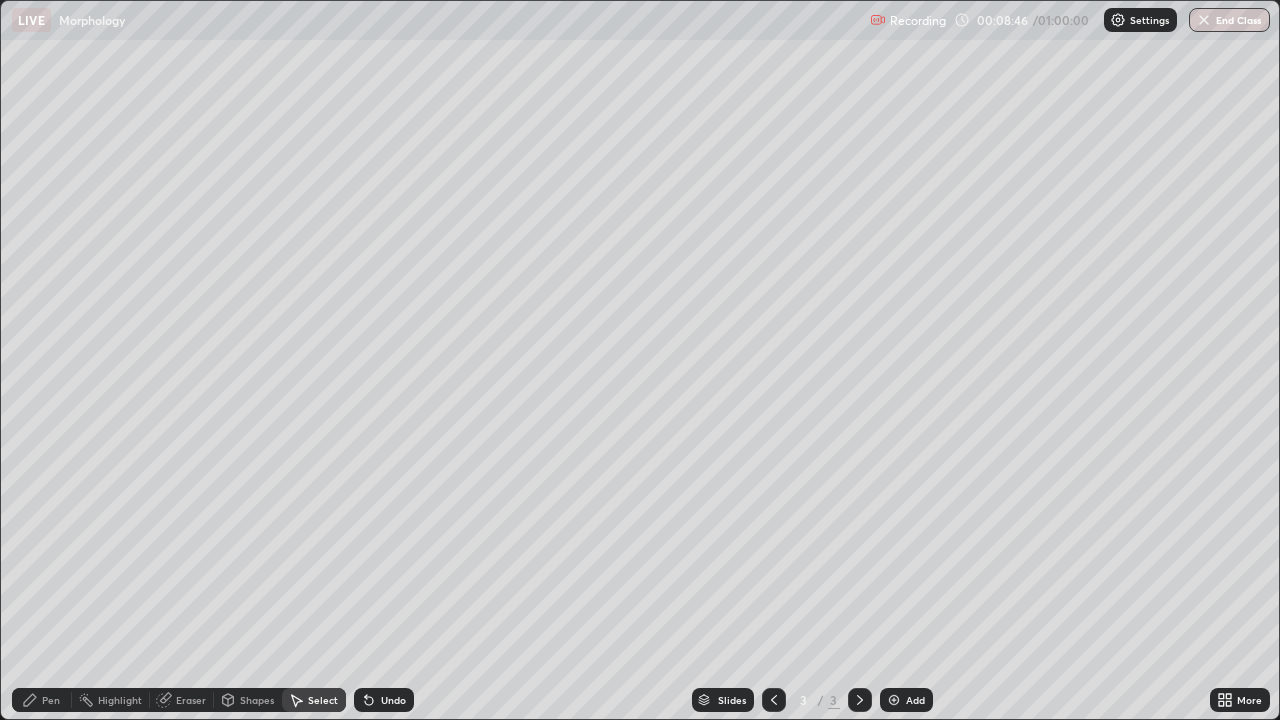 click on "Eraser" at bounding box center [191, 700] 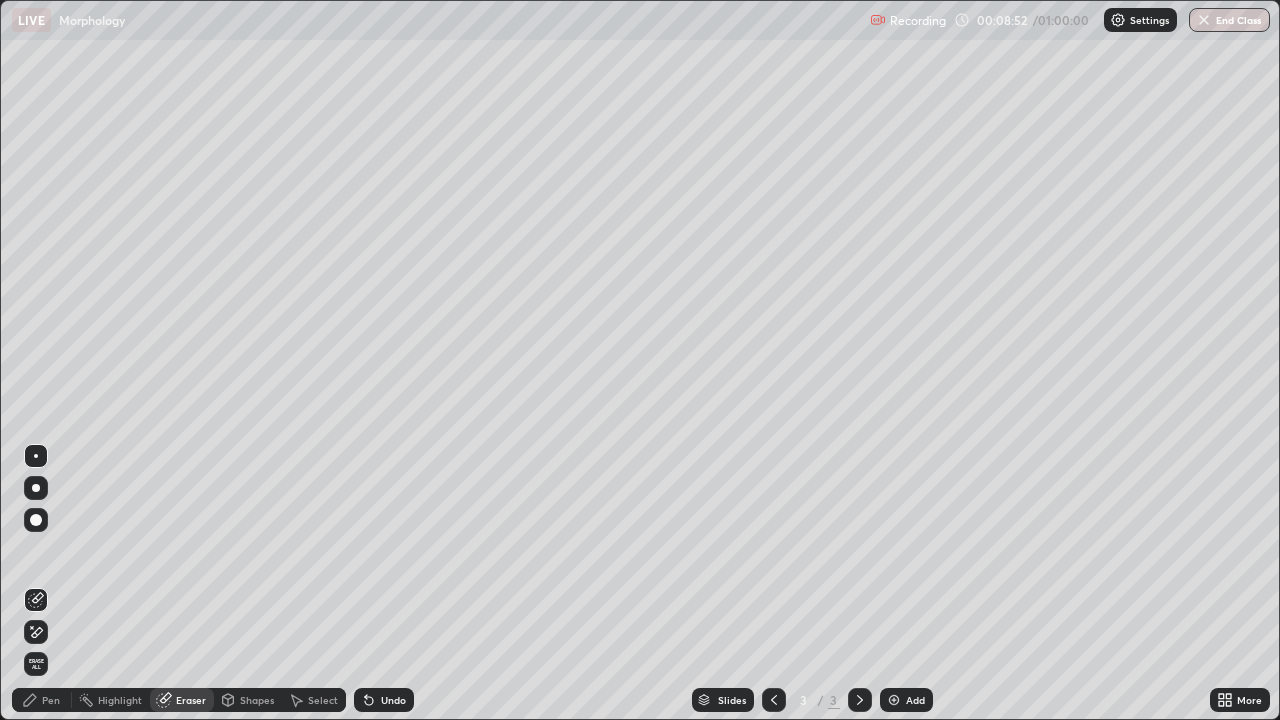 click on "Pen" at bounding box center (51, 700) 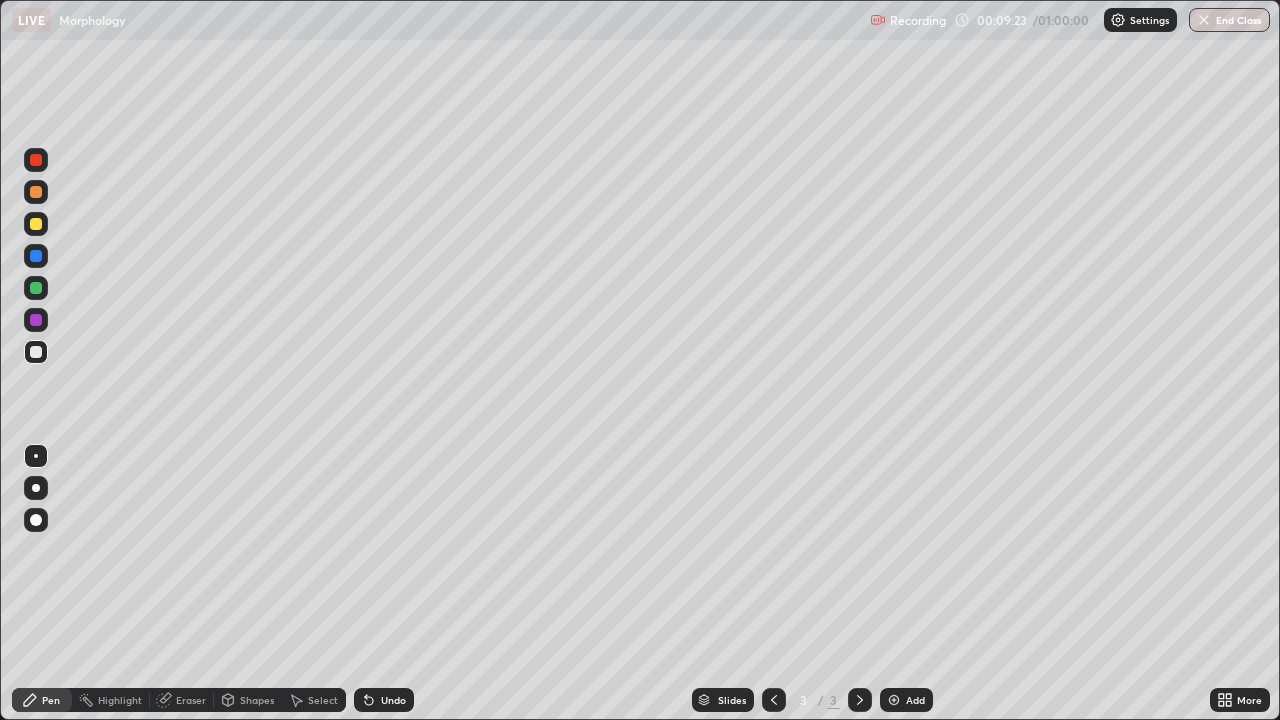 click at bounding box center (36, 288) 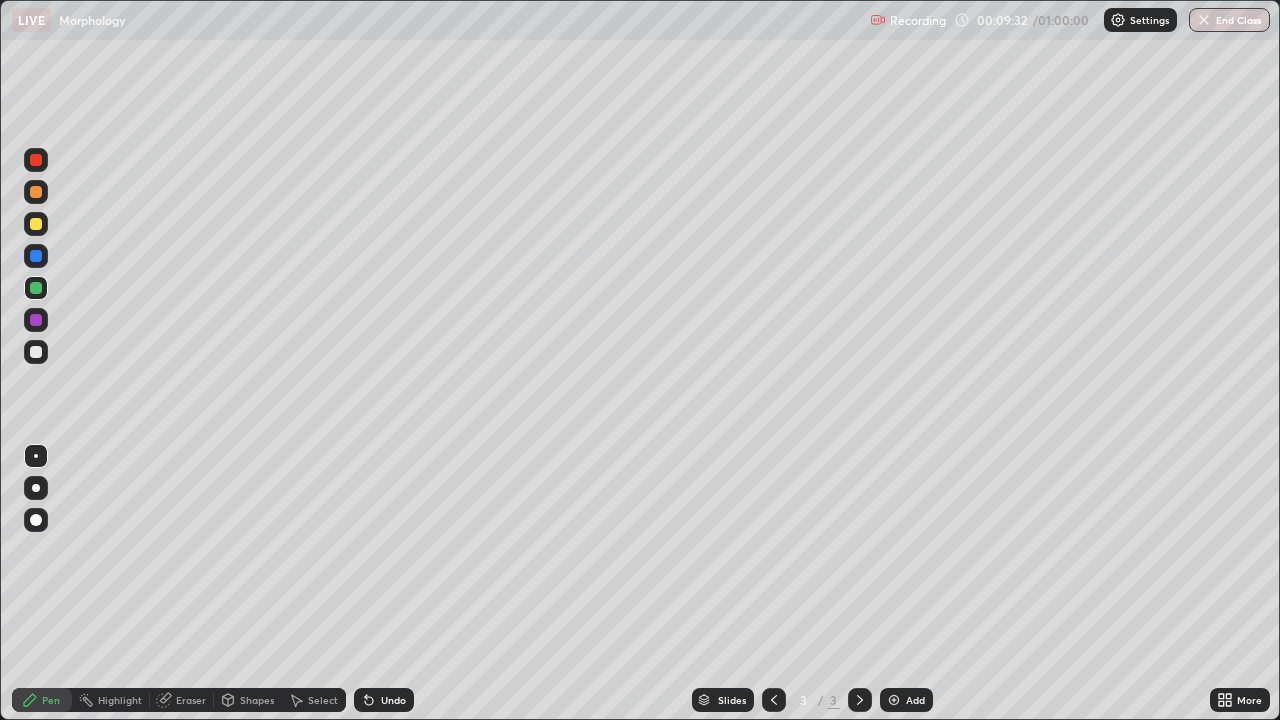 click at bounding box center [36, 320] 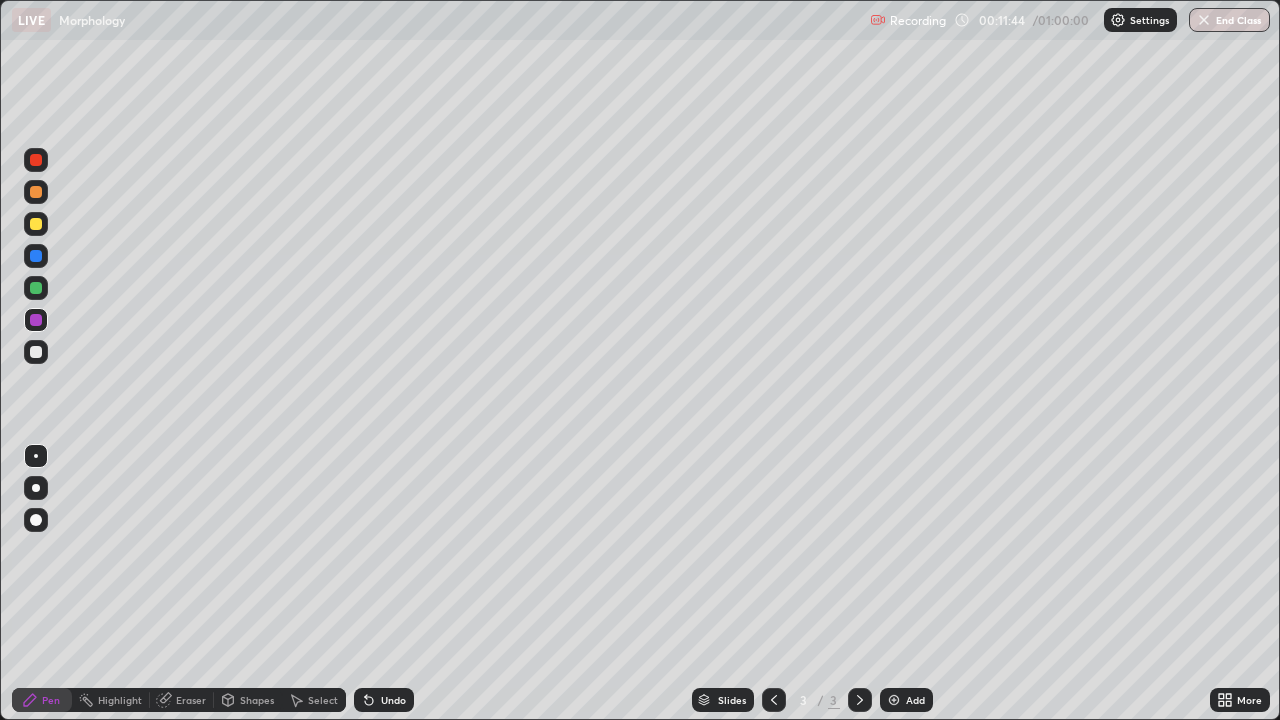click on "Undo" at bounding box center (384, 700) 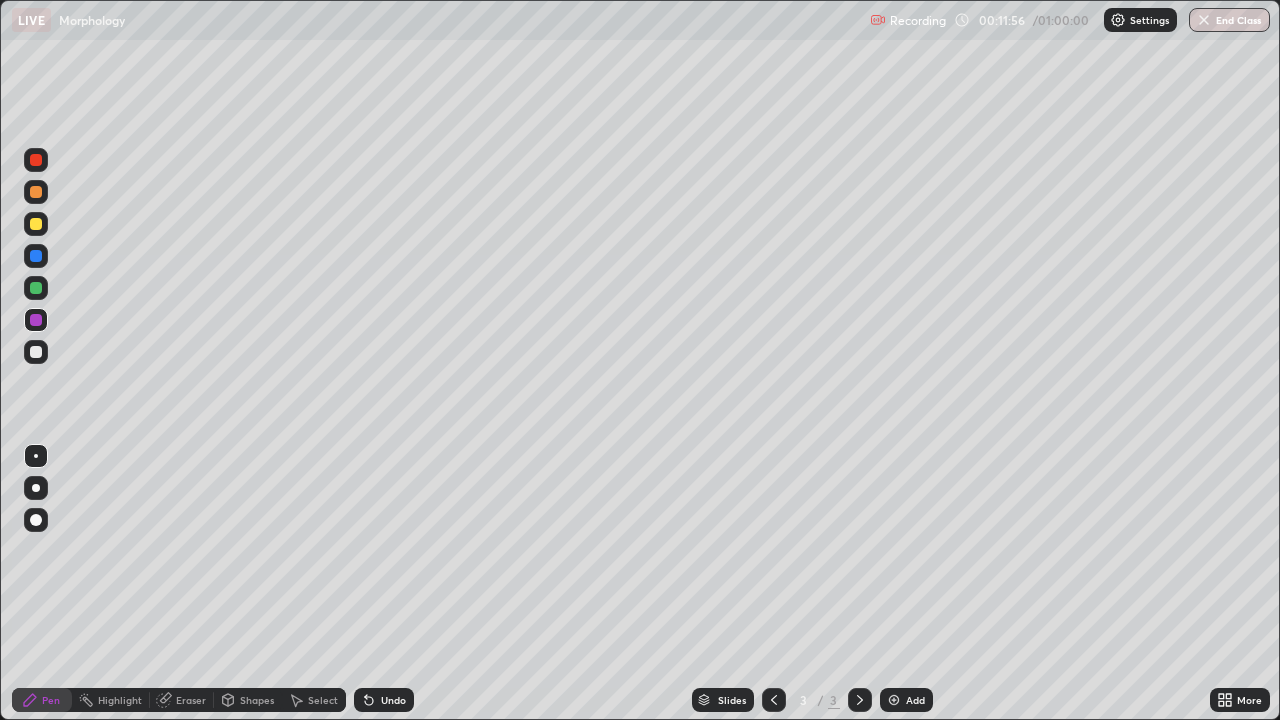 click at bounding box center (36, 224) 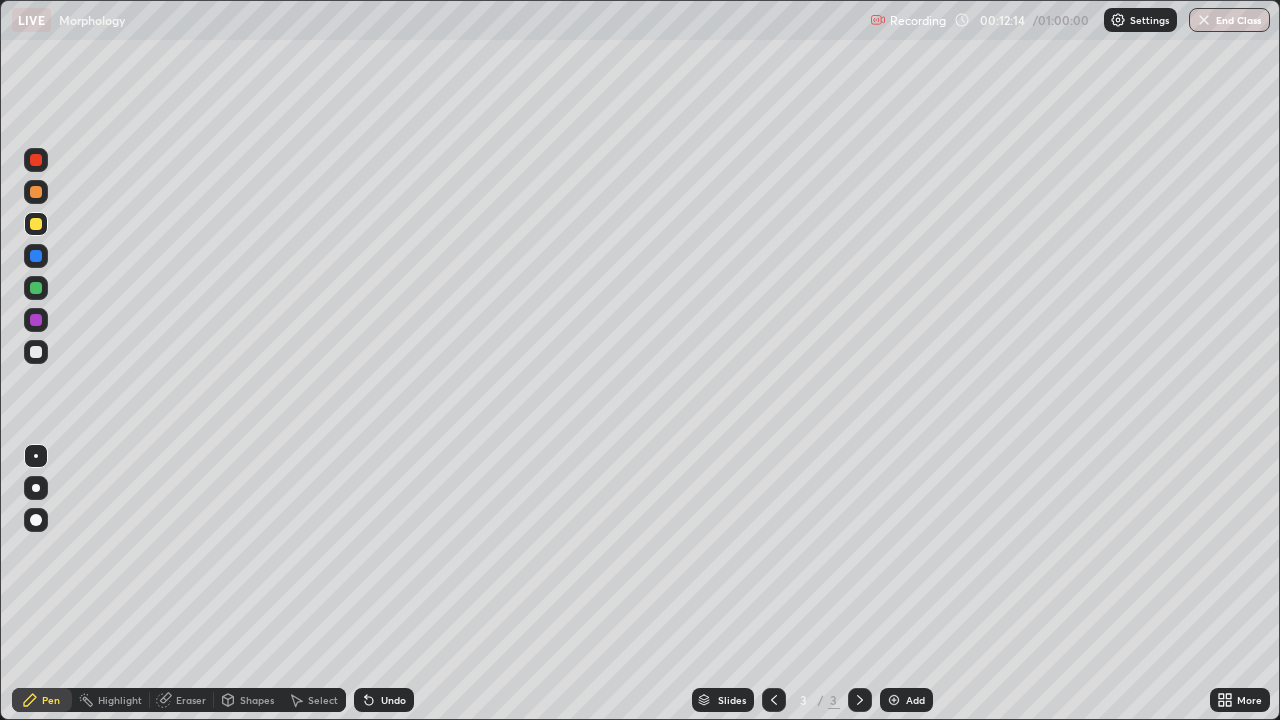 click on "Undo" at bounding box center (384, 700) 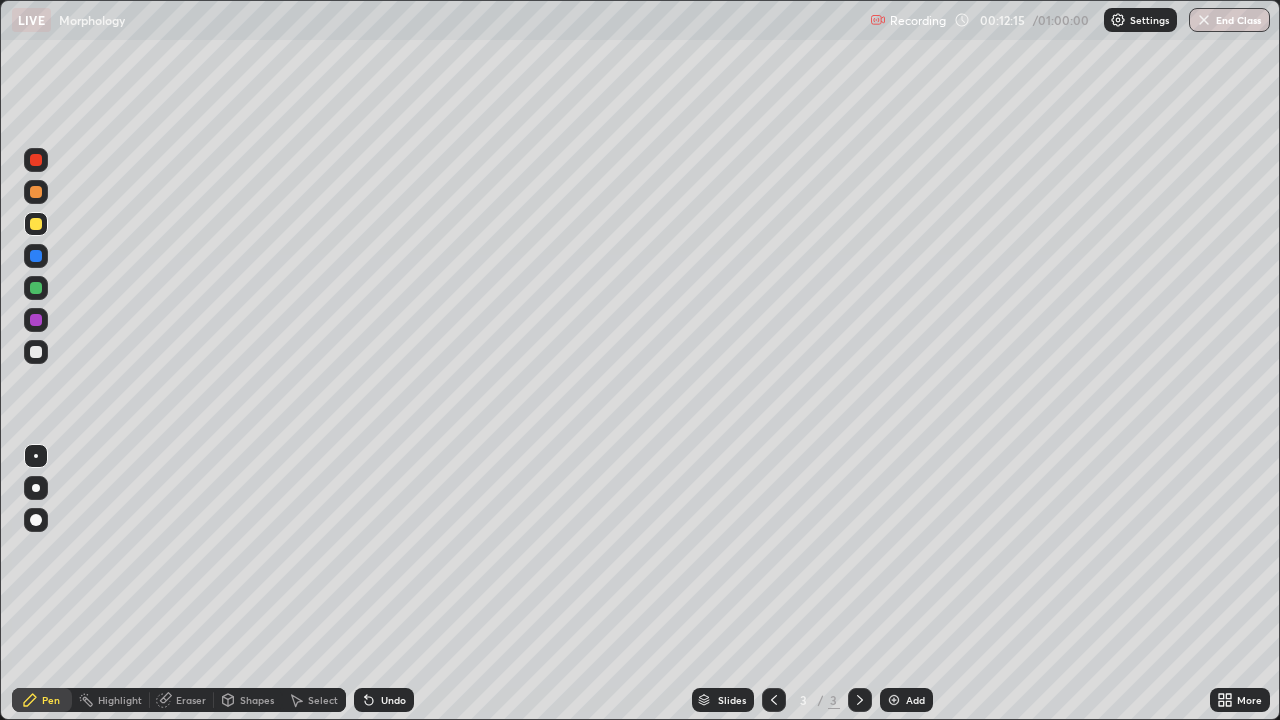 click on "Undo" at bounding box center [384, 700] 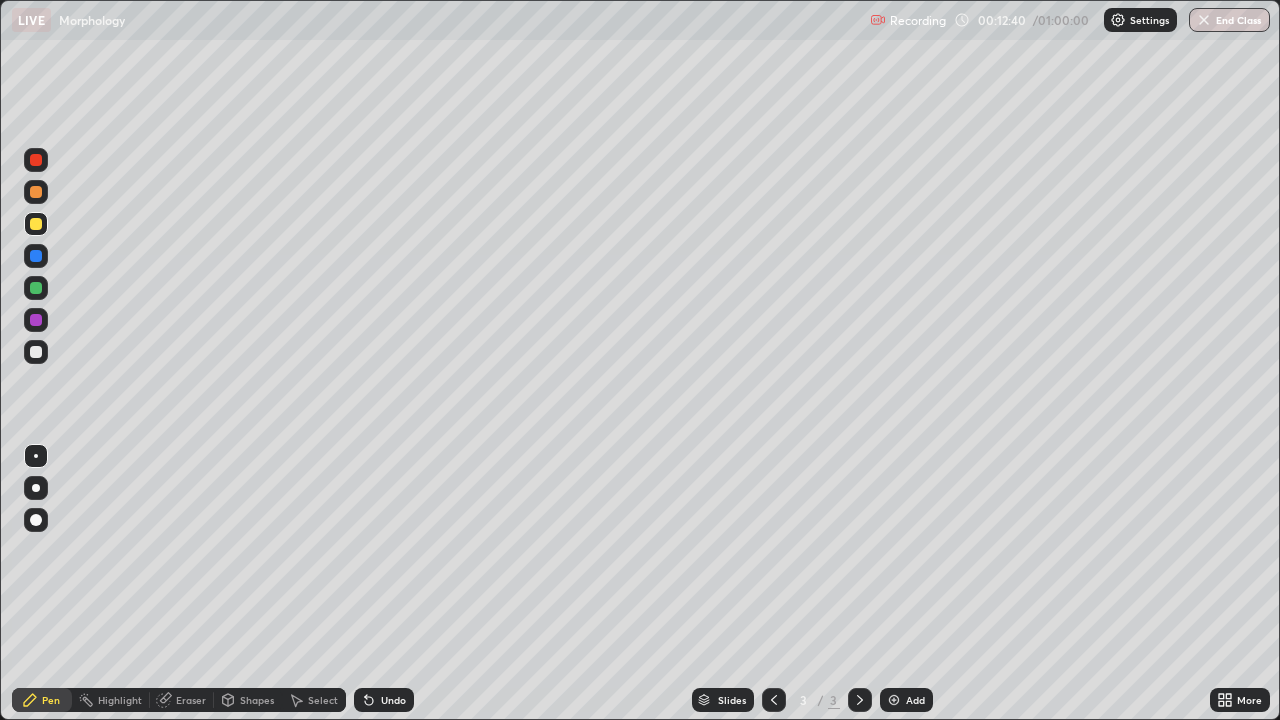 click at bounding box center [36, 288] 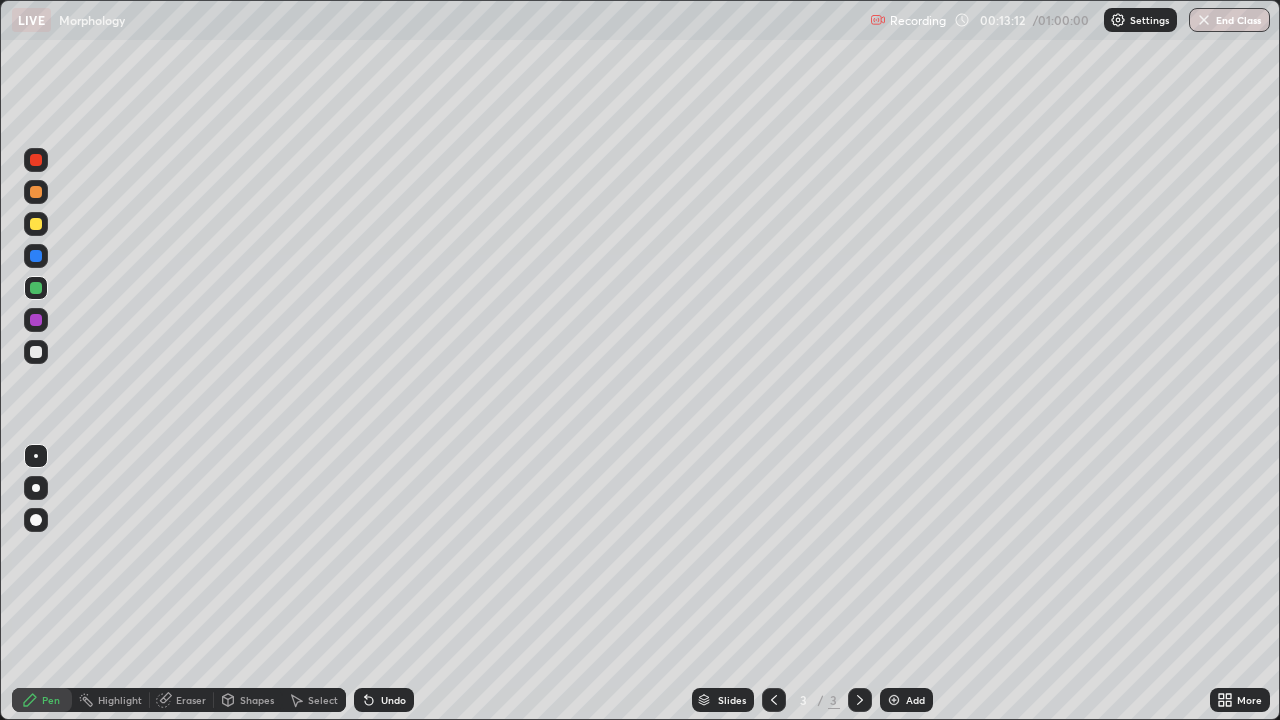 click at bounding box center [36, 256] 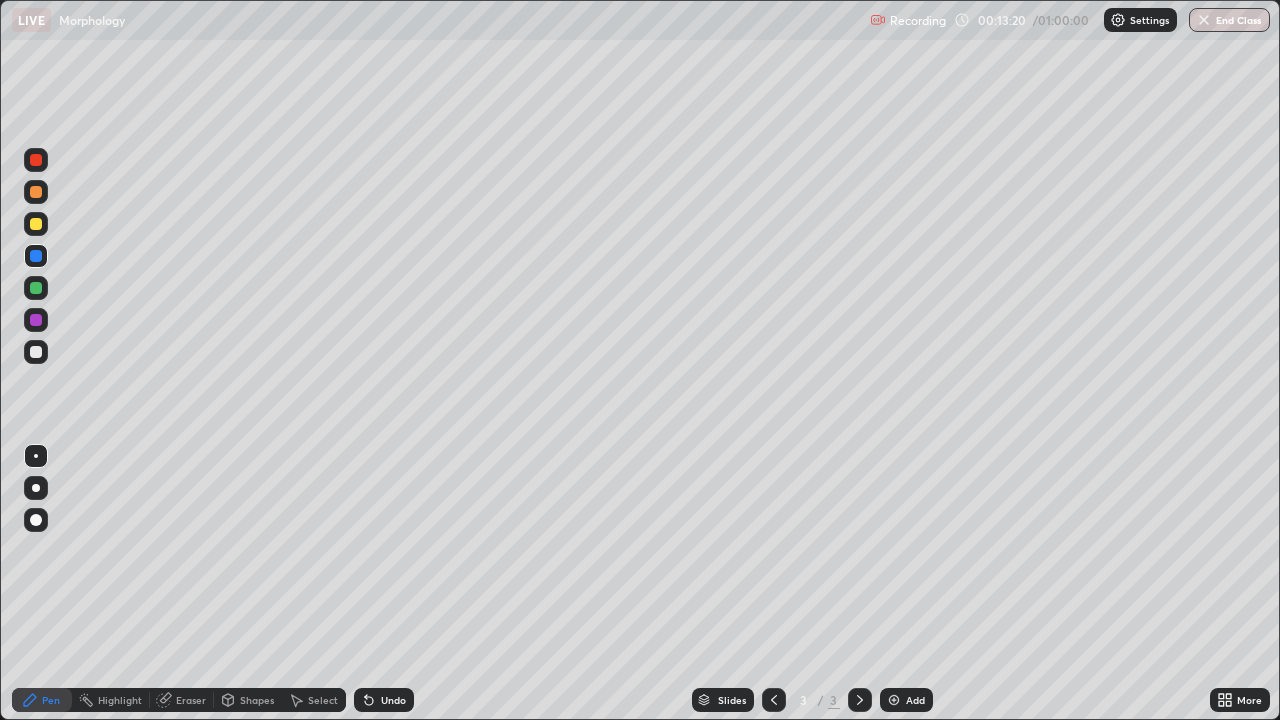 click at bounding box center (36, 224) 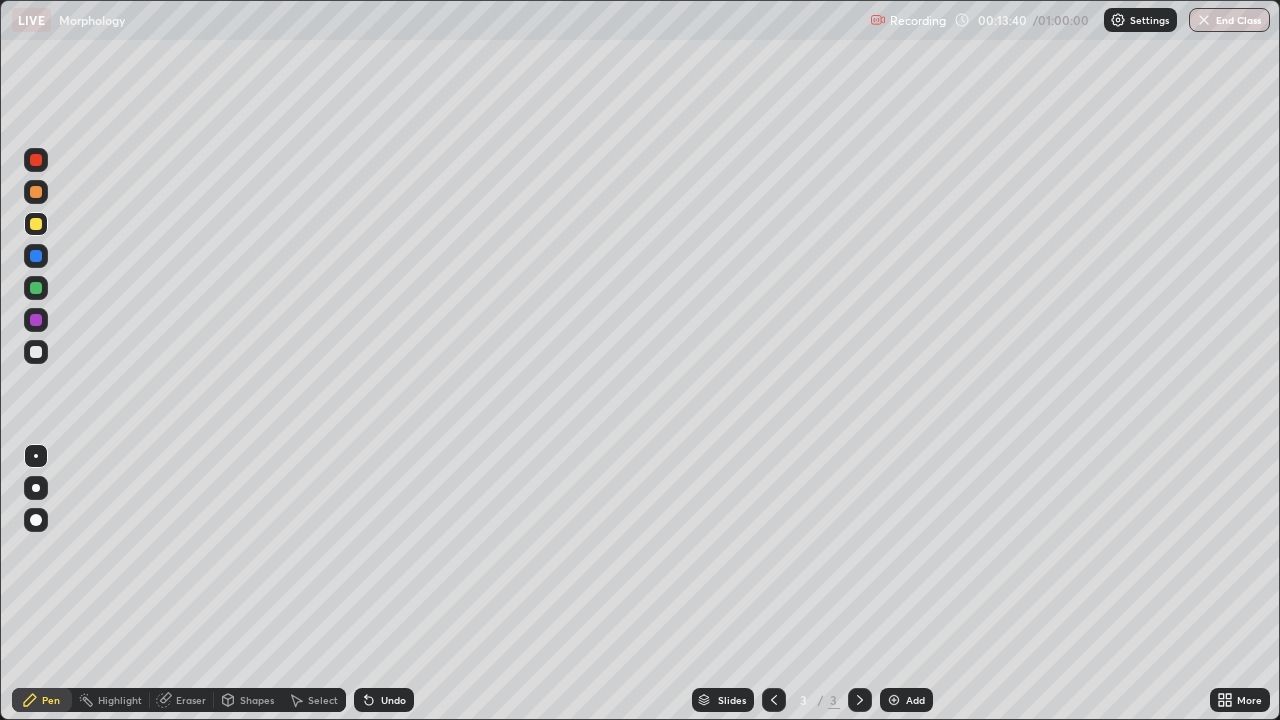 click at bounding box center [36, 256] 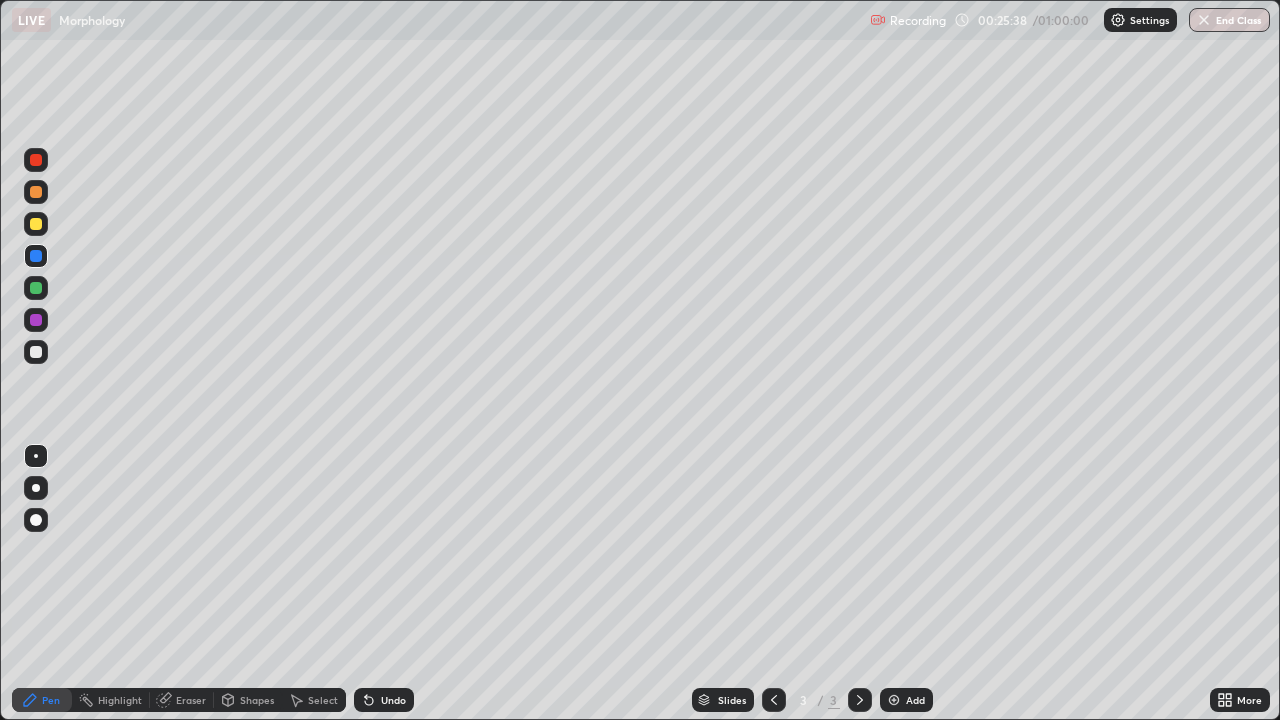 click on "Add" at bounding box center [906, 700] 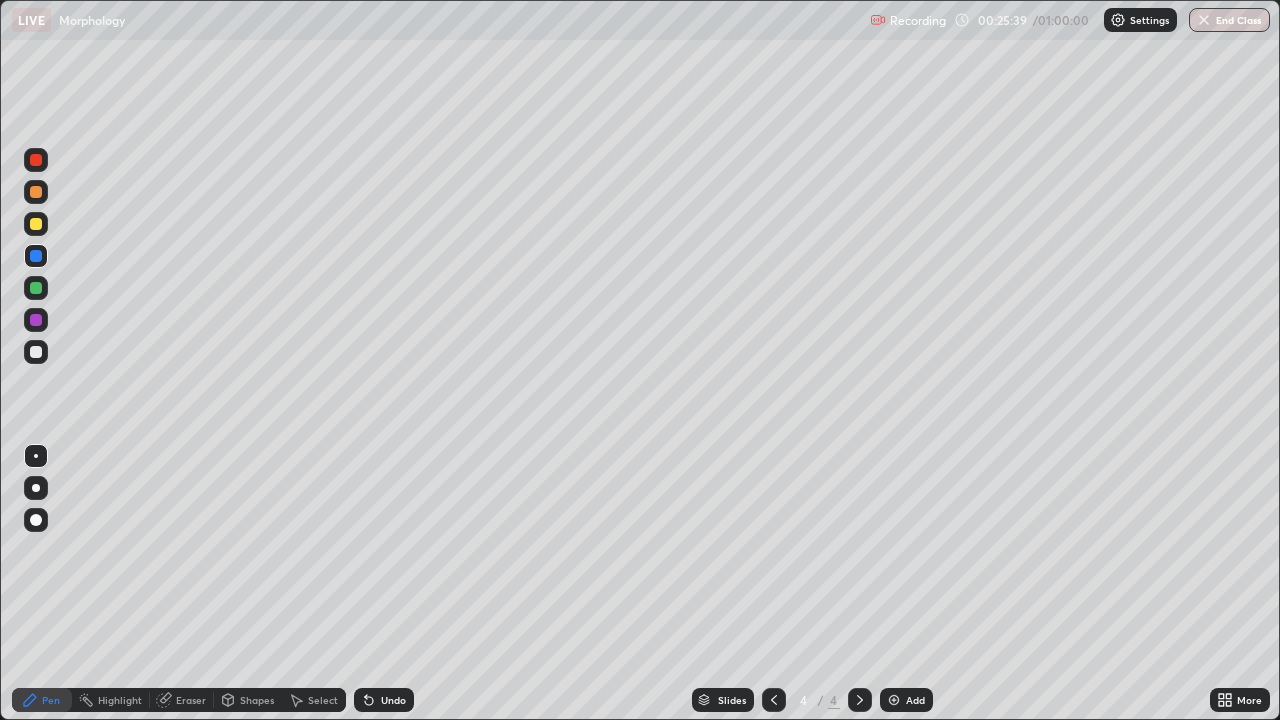 click at bounding box center [36, 352] 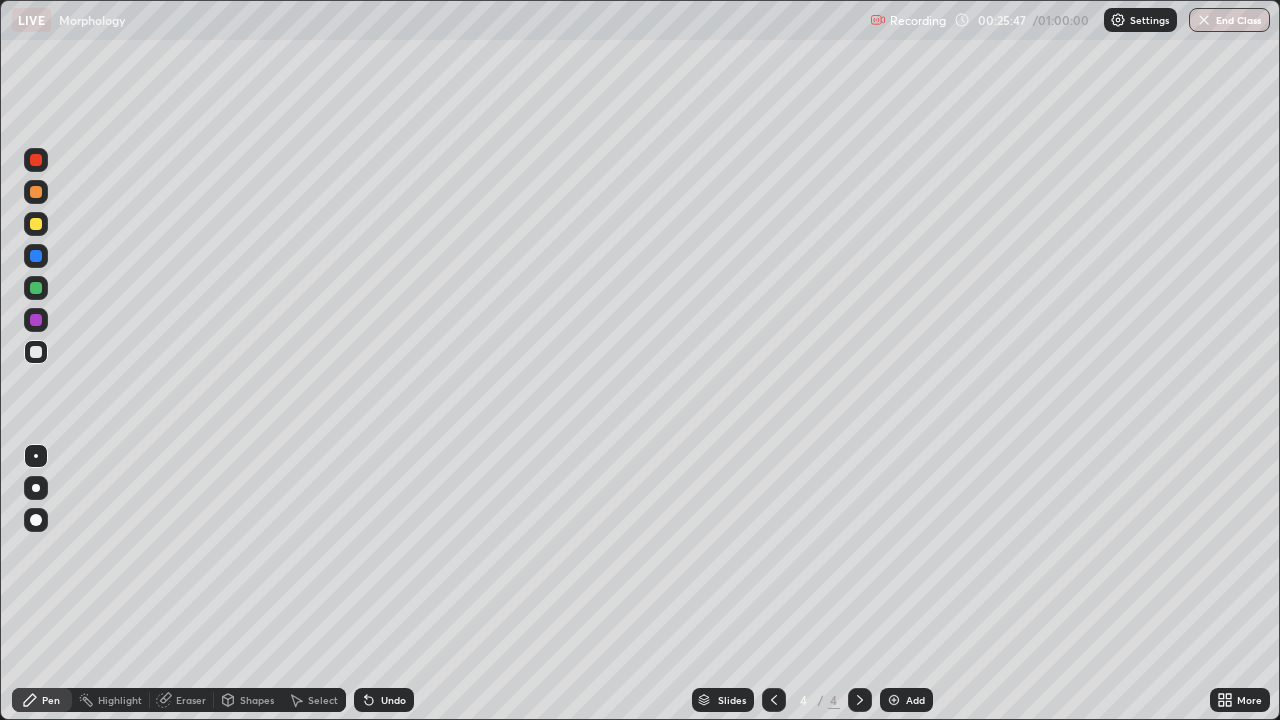 click at bounding box center (36, 288) 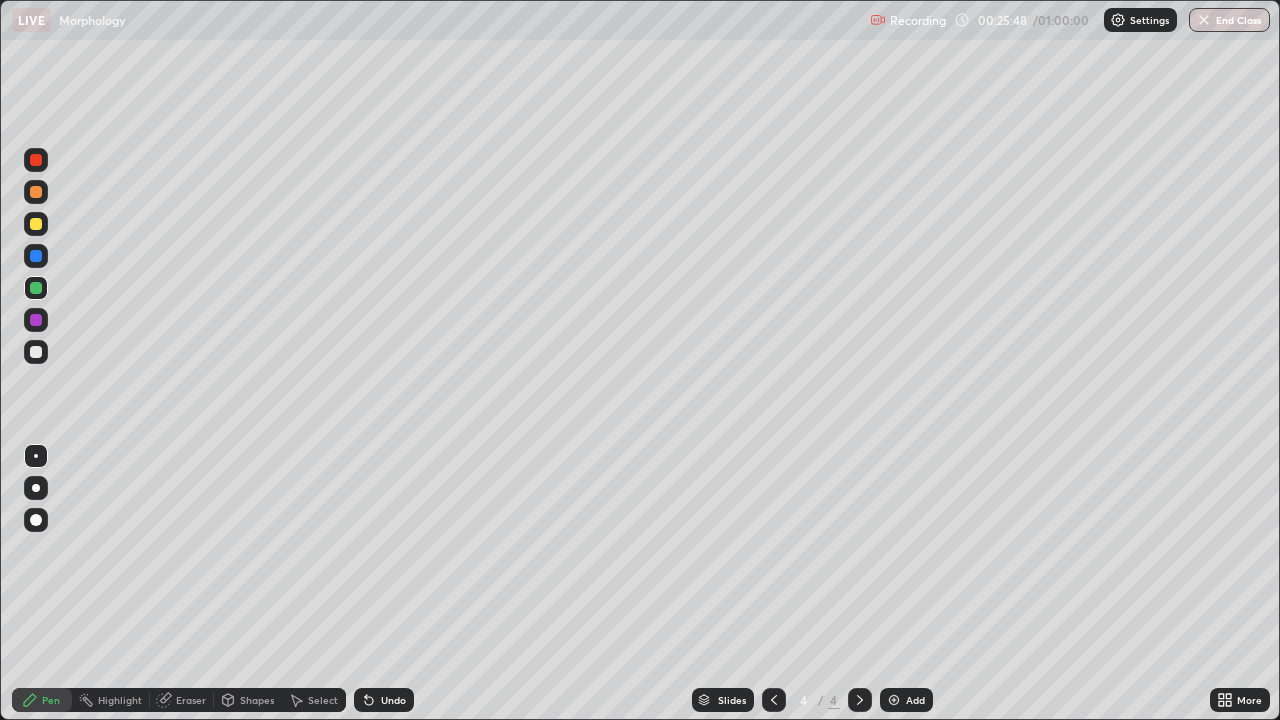 click at bounding box center (36, 224) 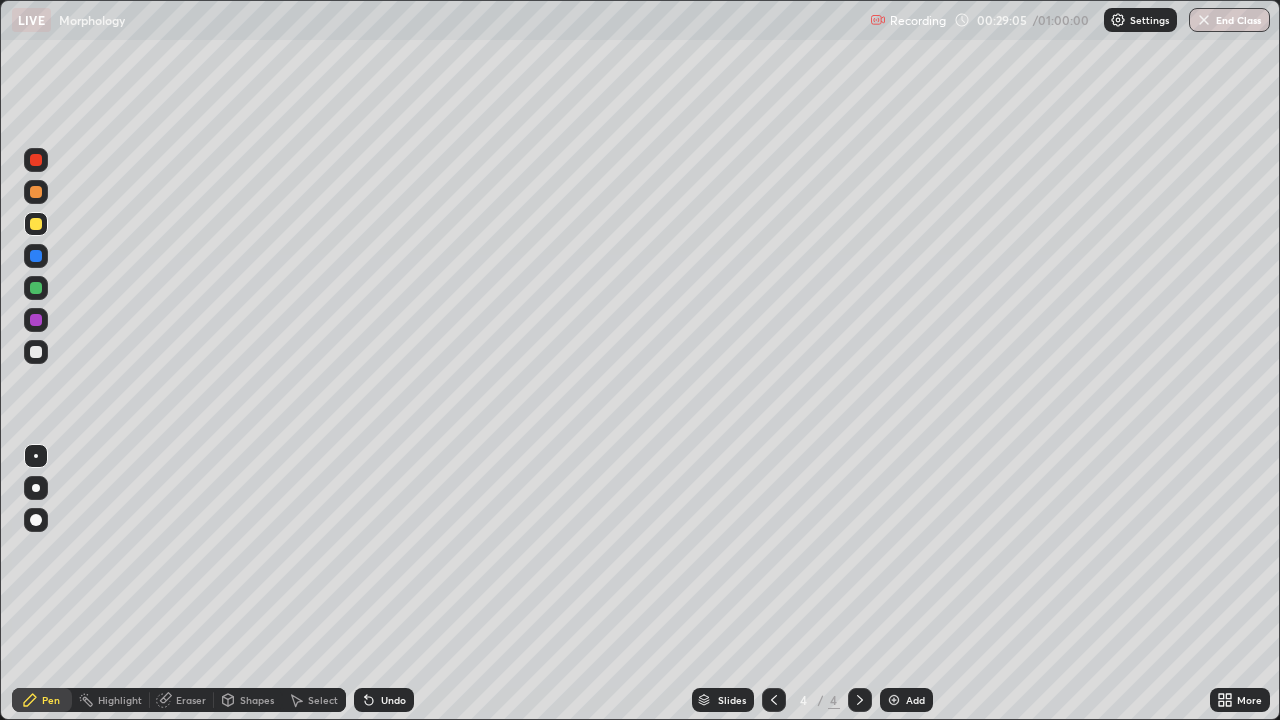 click at bounding box center [36, 352] 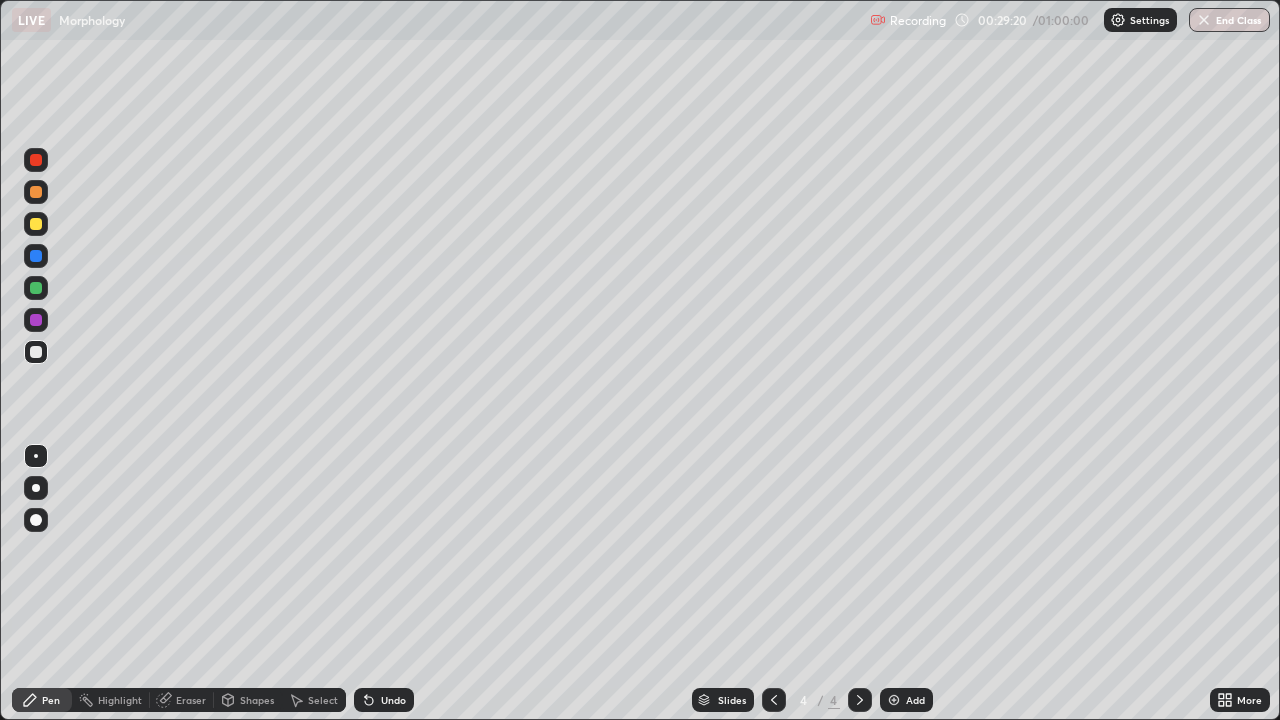 click at bounding box center [36, 288] 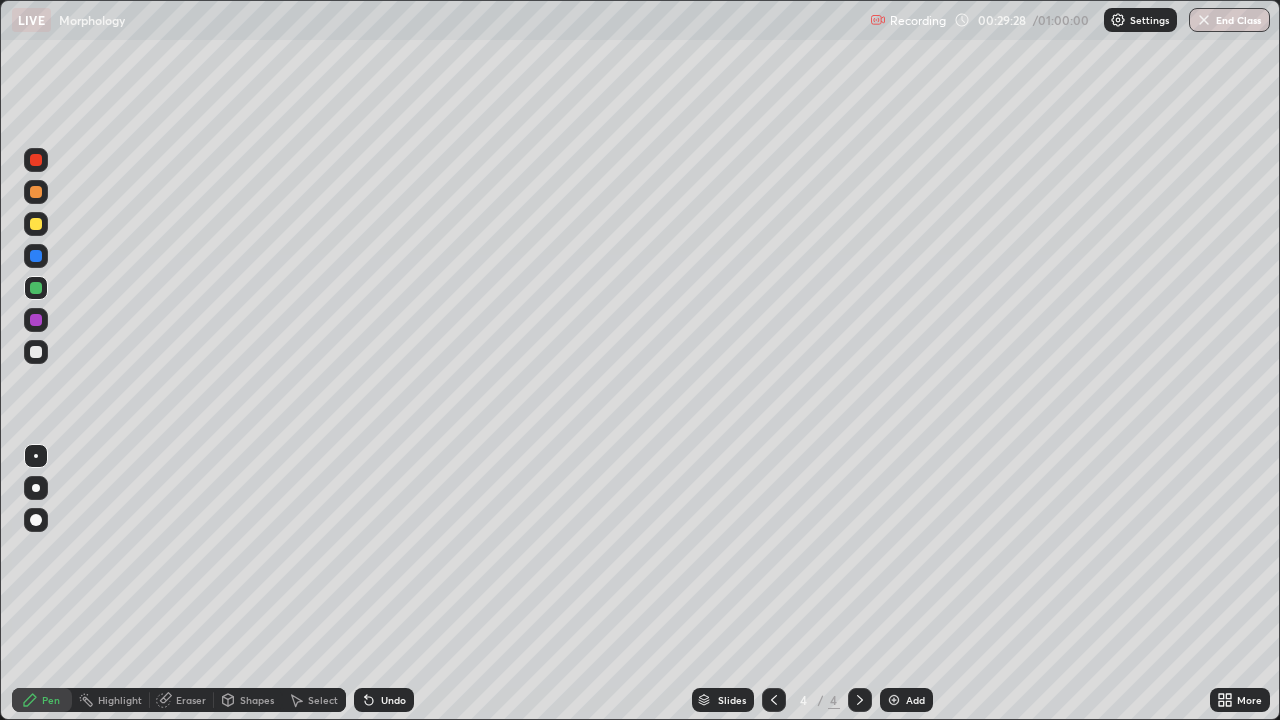 click at bounding box center (36, 352) 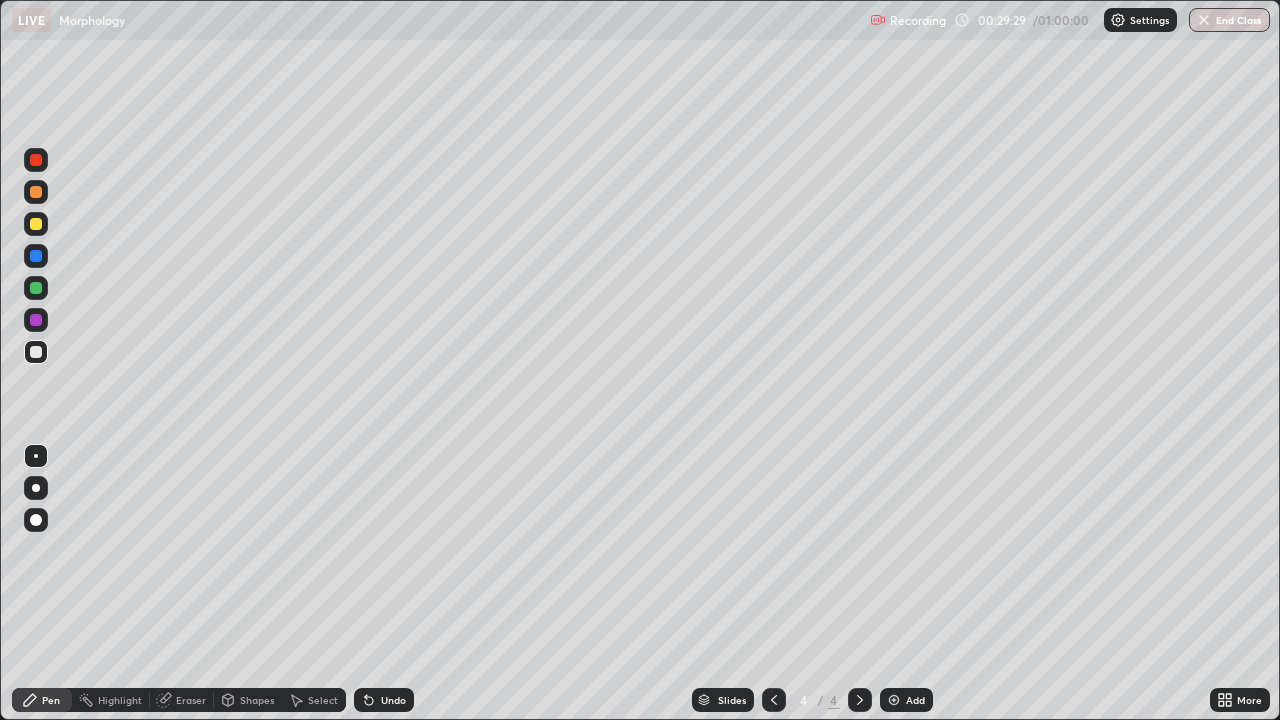 click at bounding box center (36, 320) 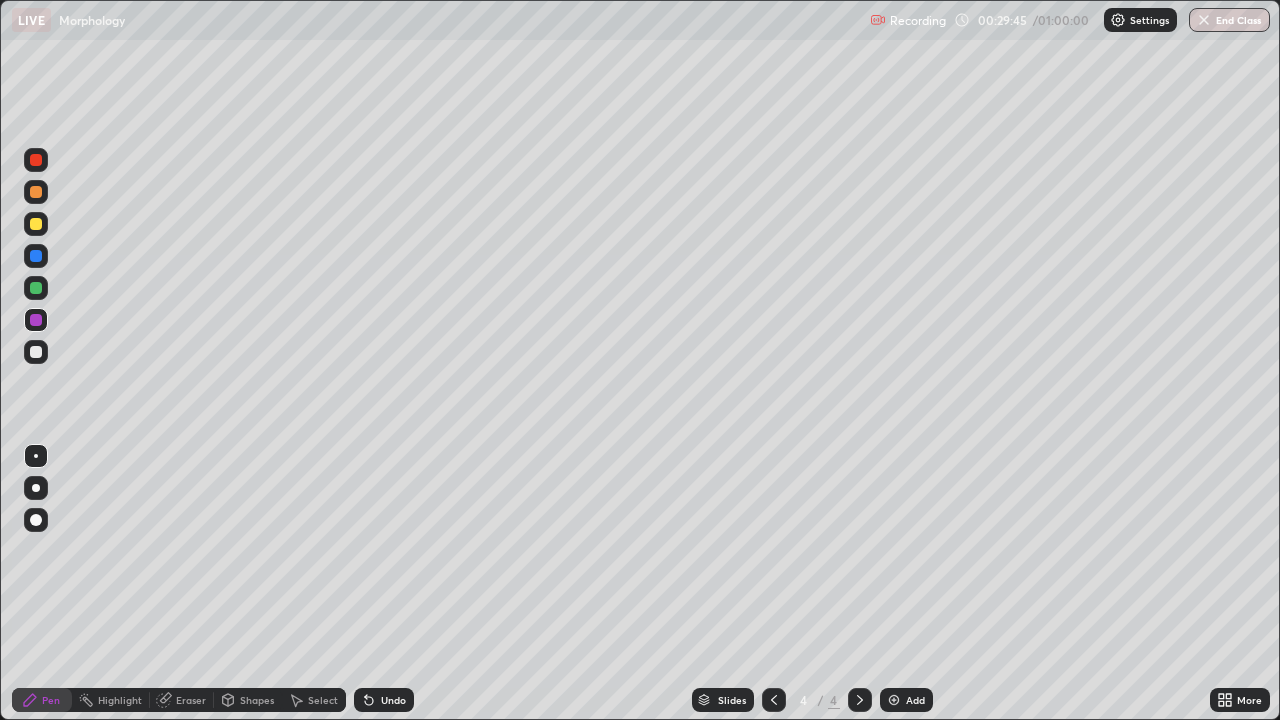 click at bounding box center (36, 288) 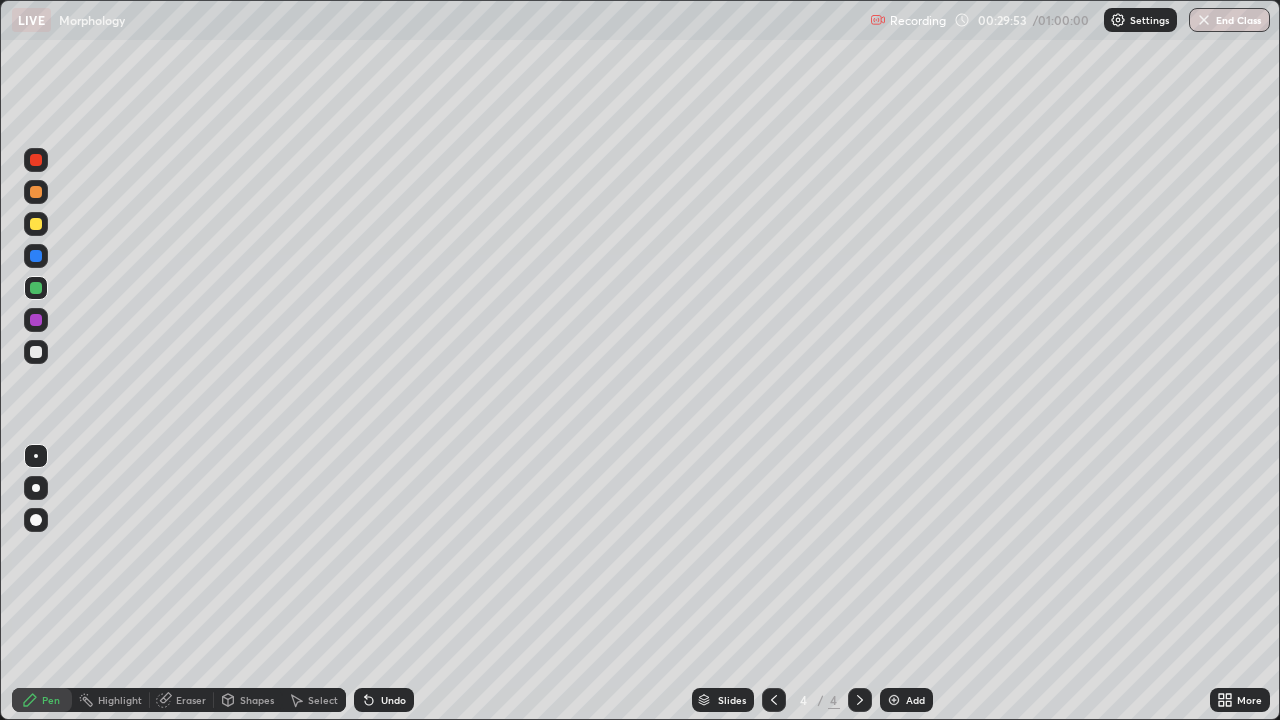 click at bounding box center (36, 320) 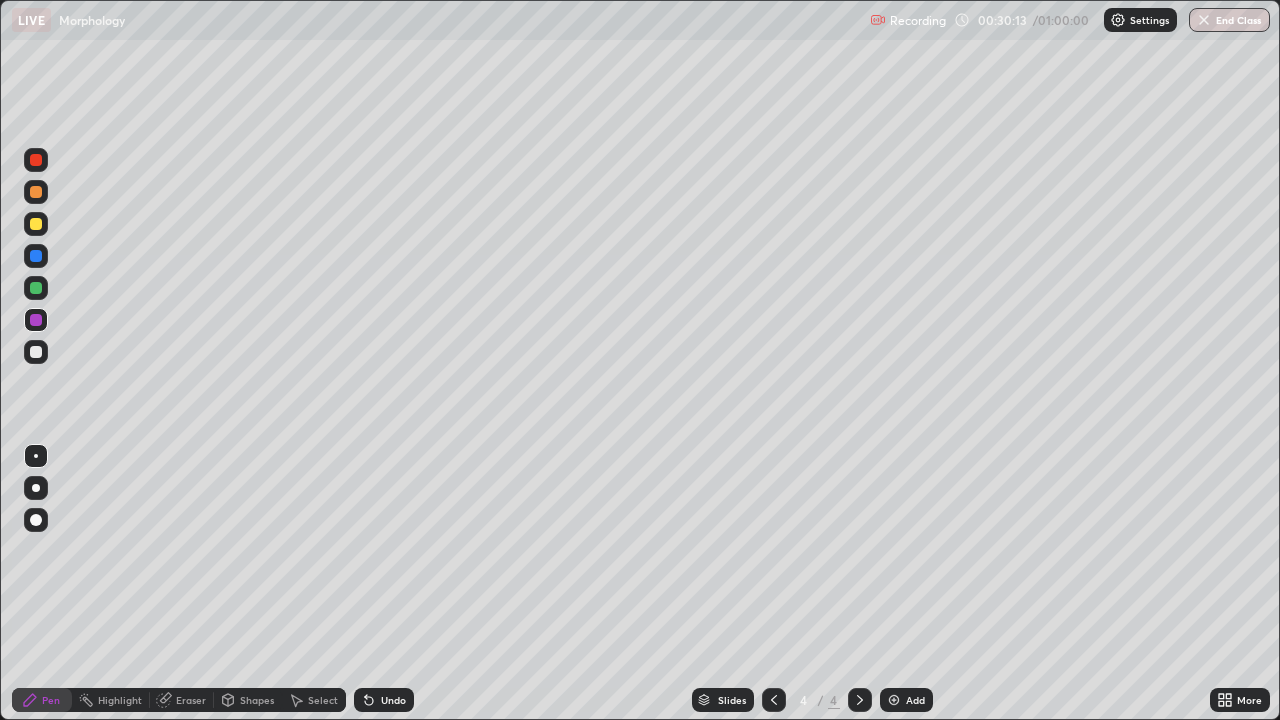 click at bounding box center [36, 224] 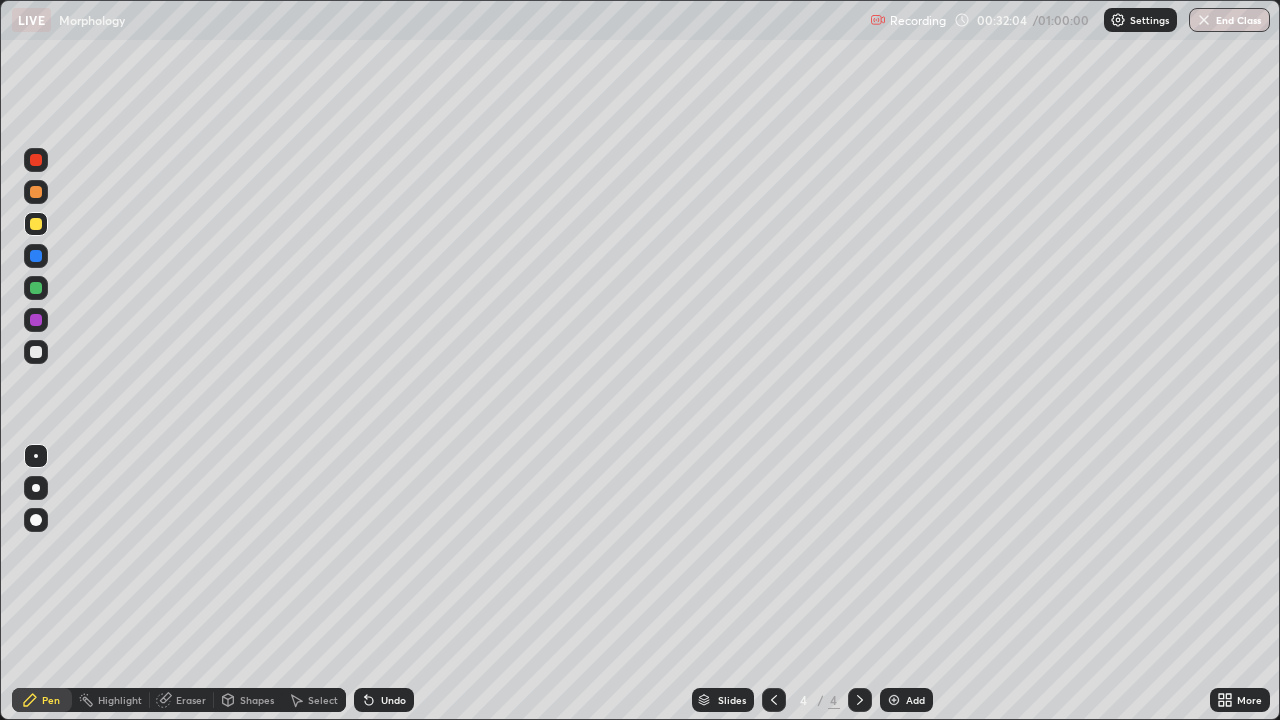 click 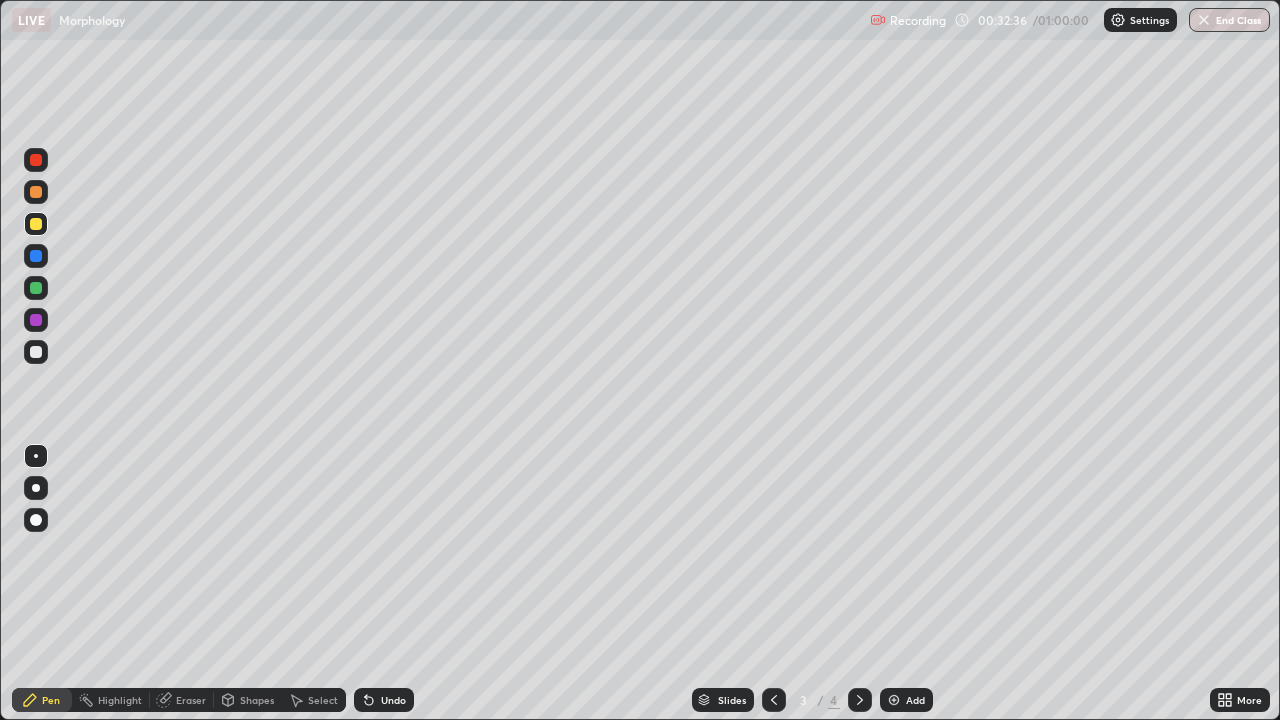 click on "More" at bounding box center (1249, 700) 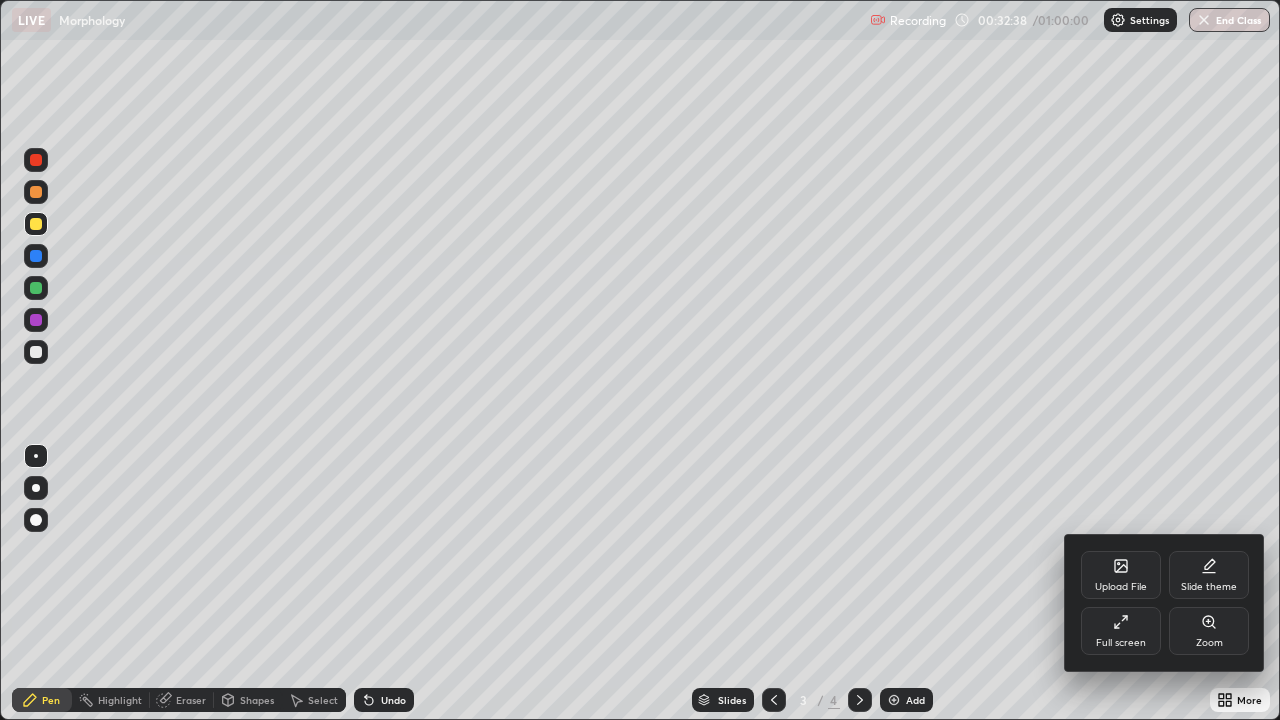 click on "Upload File" at bounding box center [1121, 587] 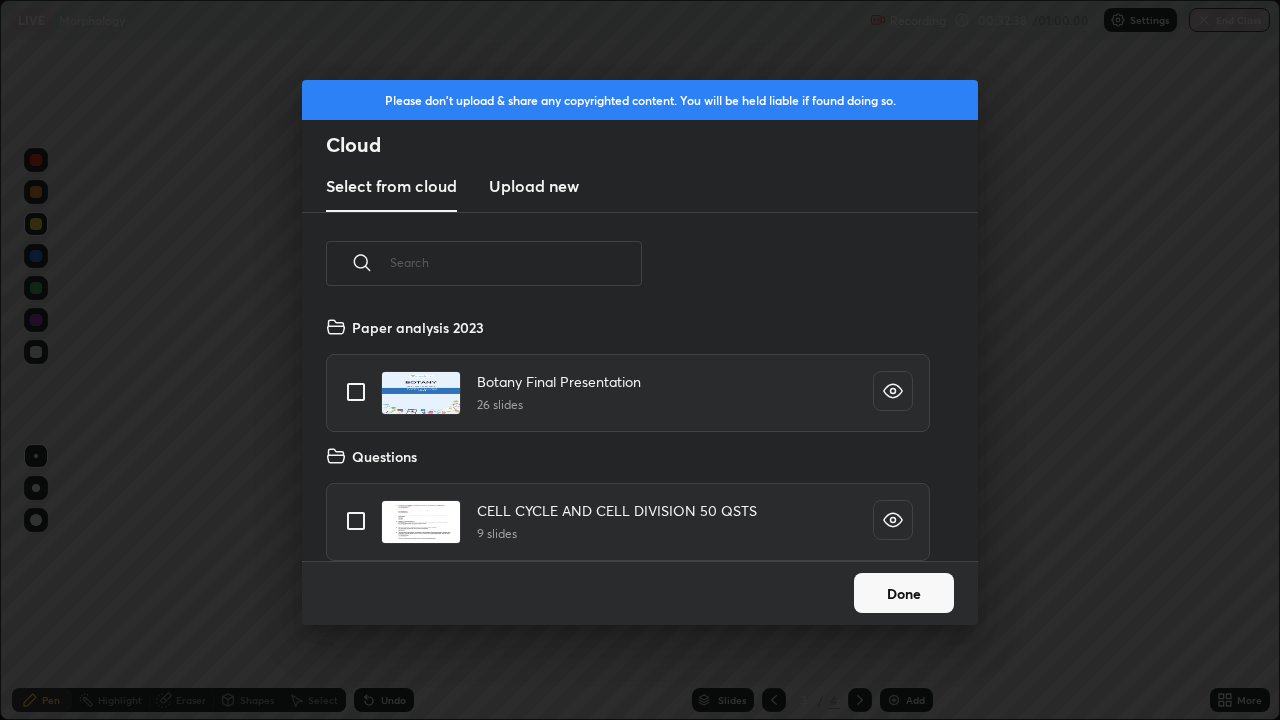 scroll, scrollTop: 7, scrollLeft: 11, axis: both 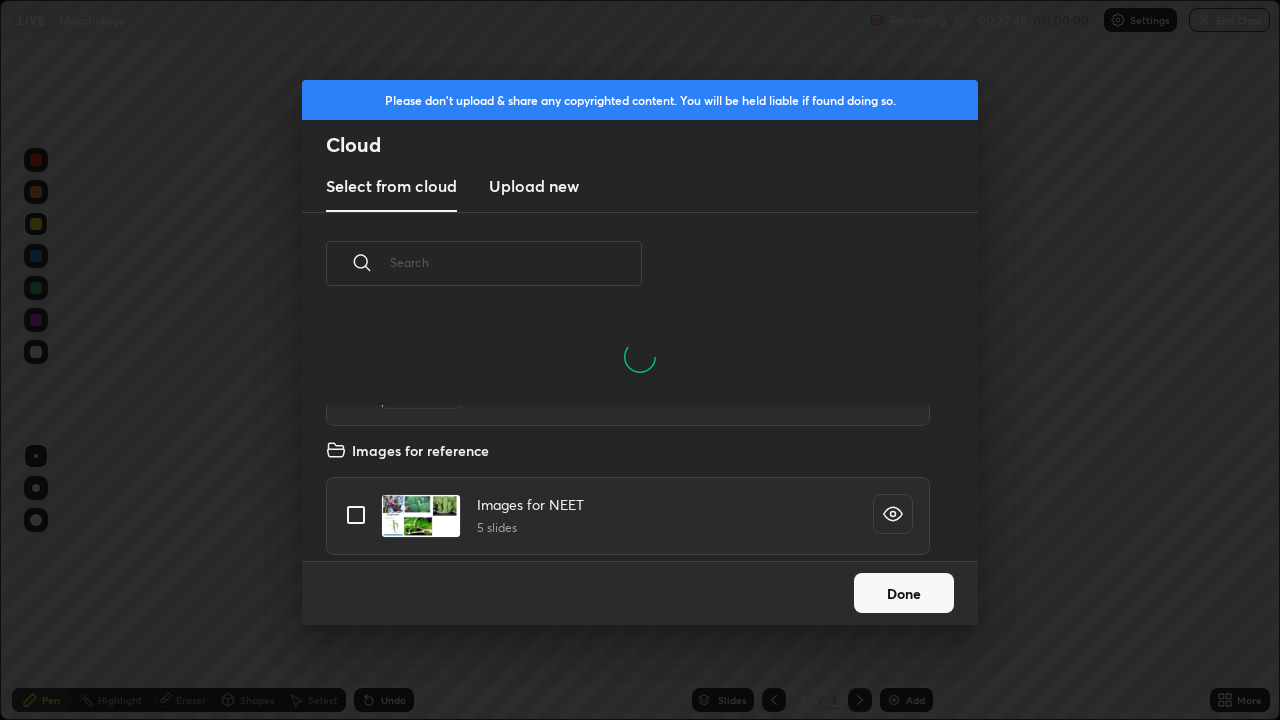 click at bounding box center [356, 515] 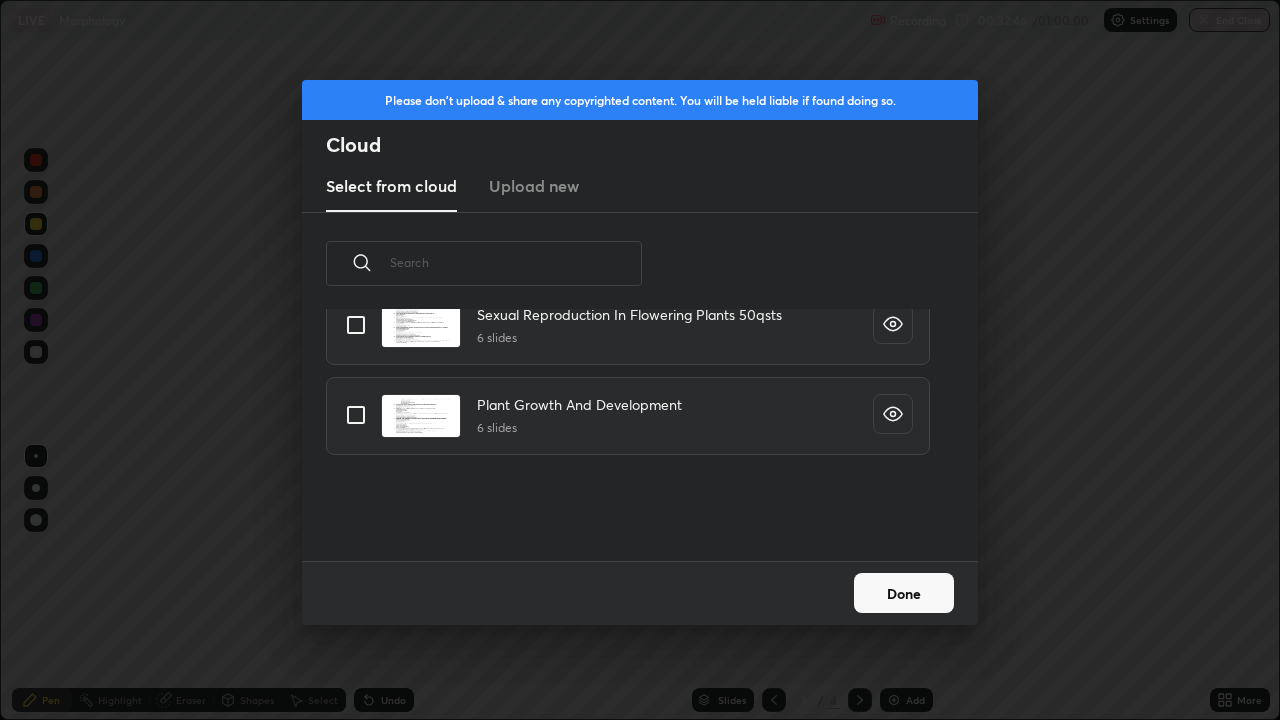 scroll, scrollTop: 7, scrollLeft: 11, axis: both 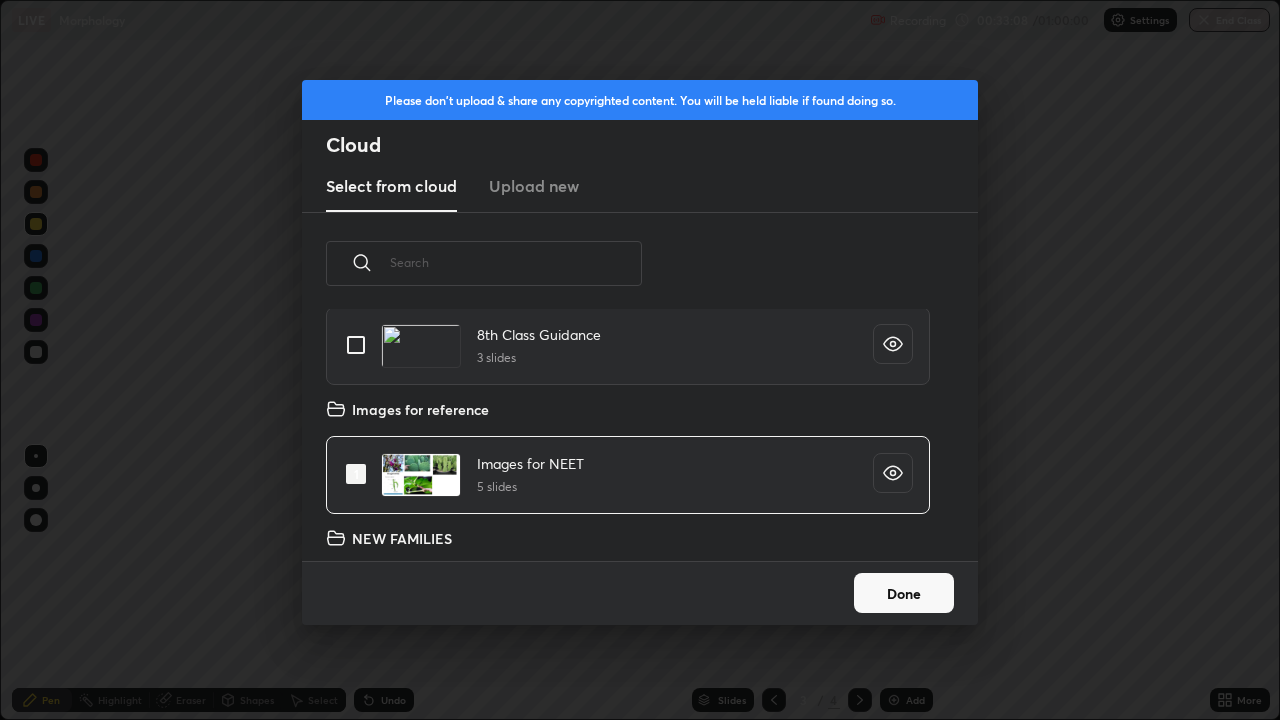 click at bounding box center [356, 474] 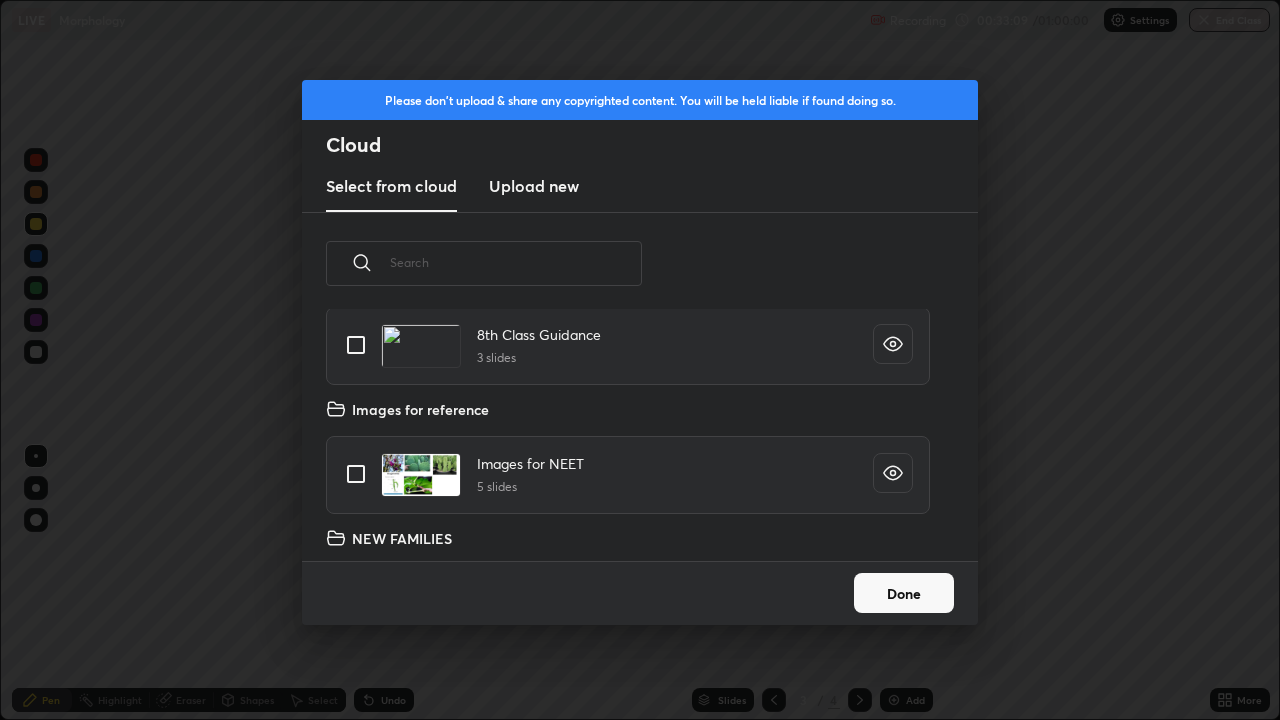 click at bounding box center [356, 474] 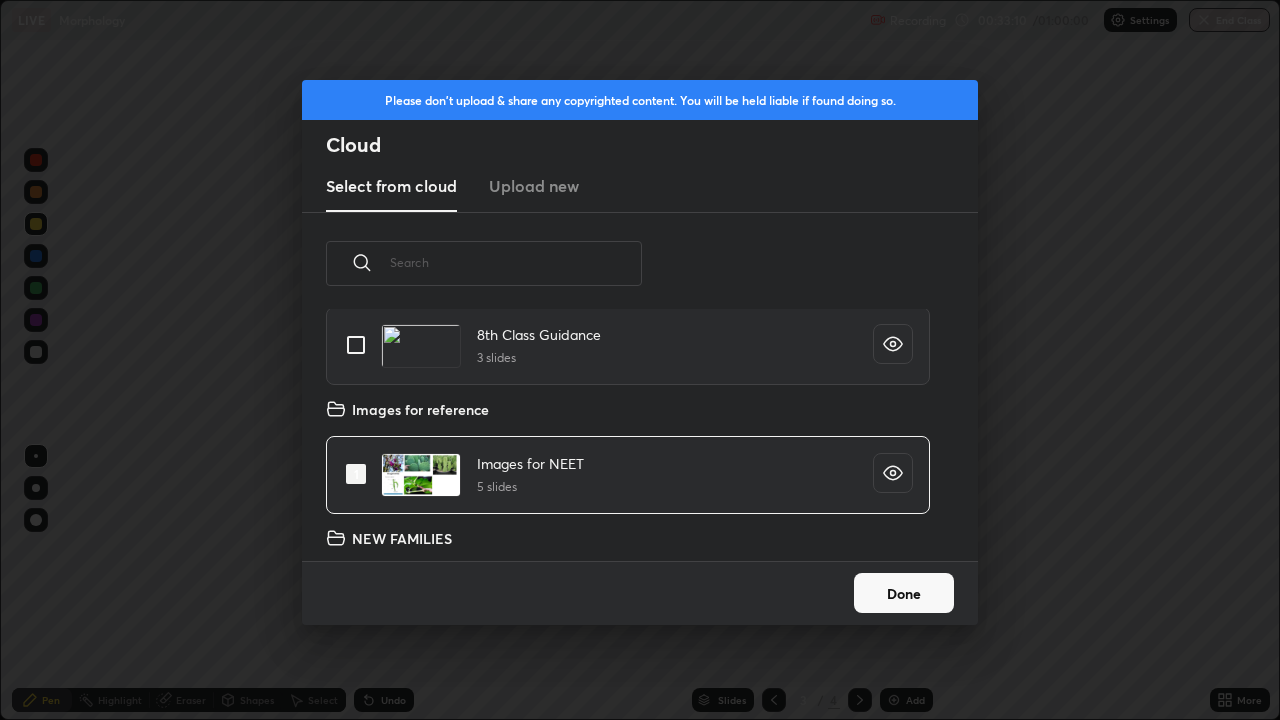 click on "Done" at bounding box center [904, 593] 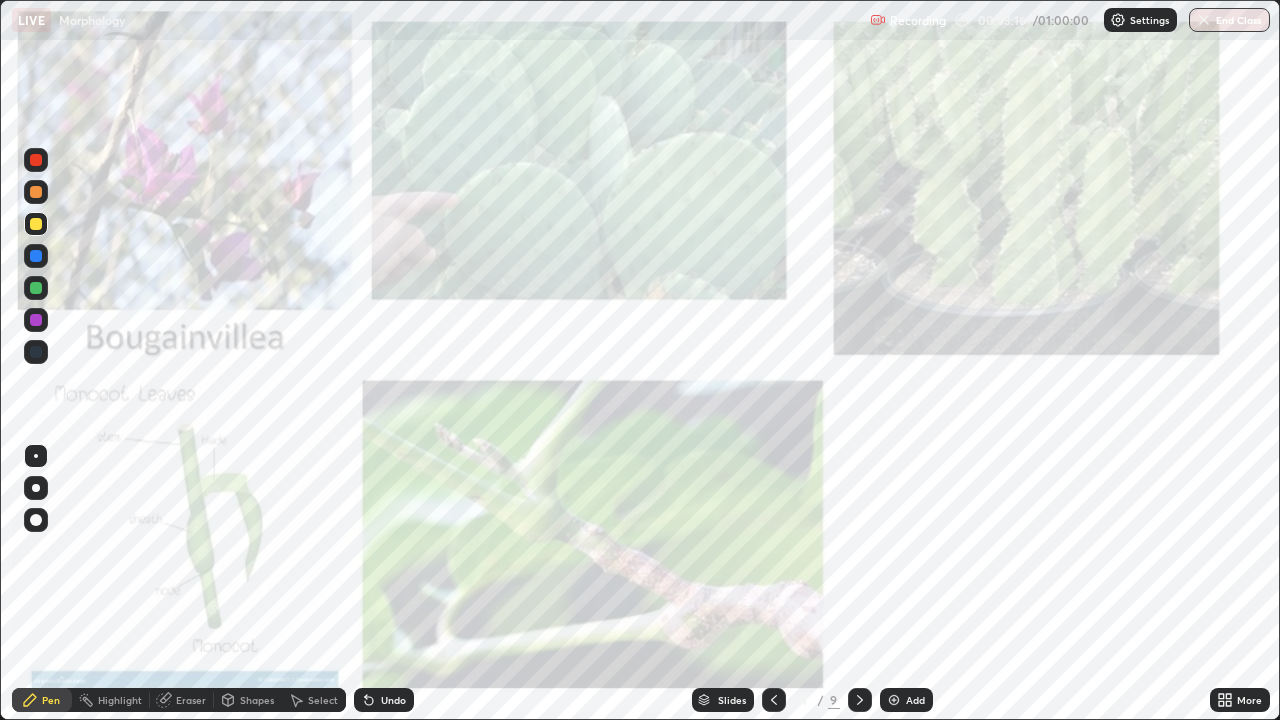 click on "More" at bounding box center (1249, 700) 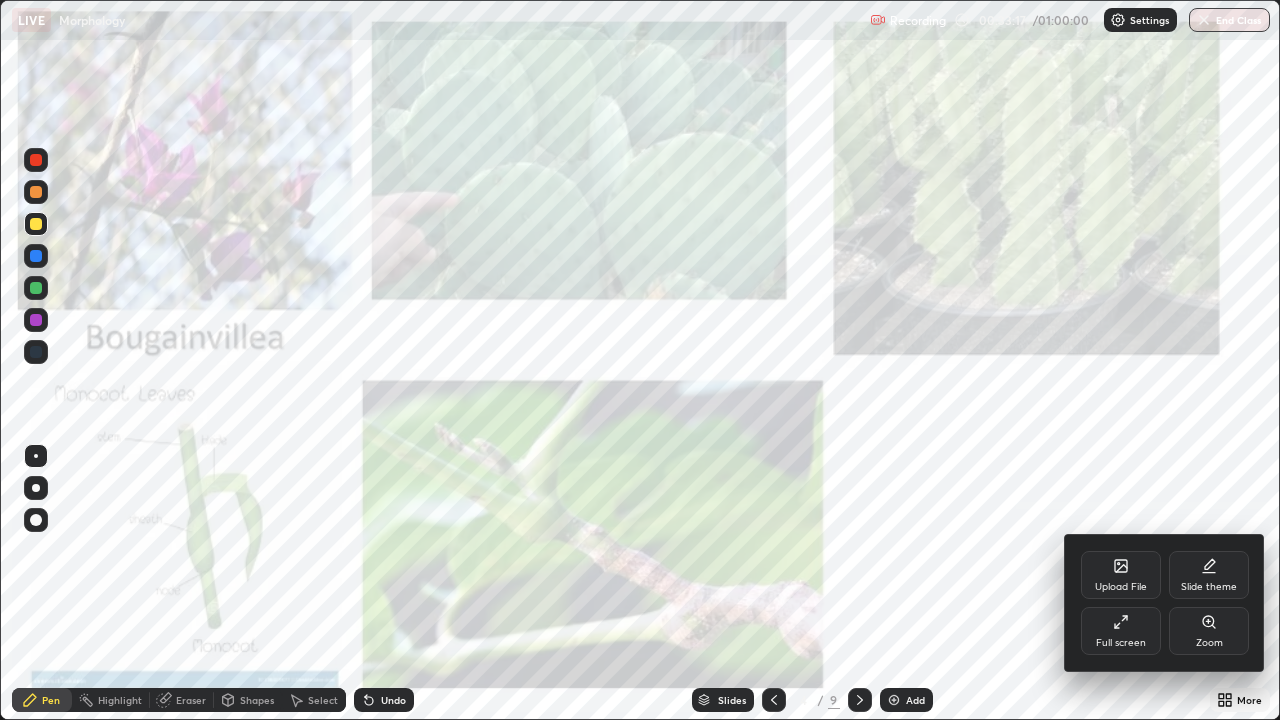 click on "Zoom" at bounding box center [1209, 643] 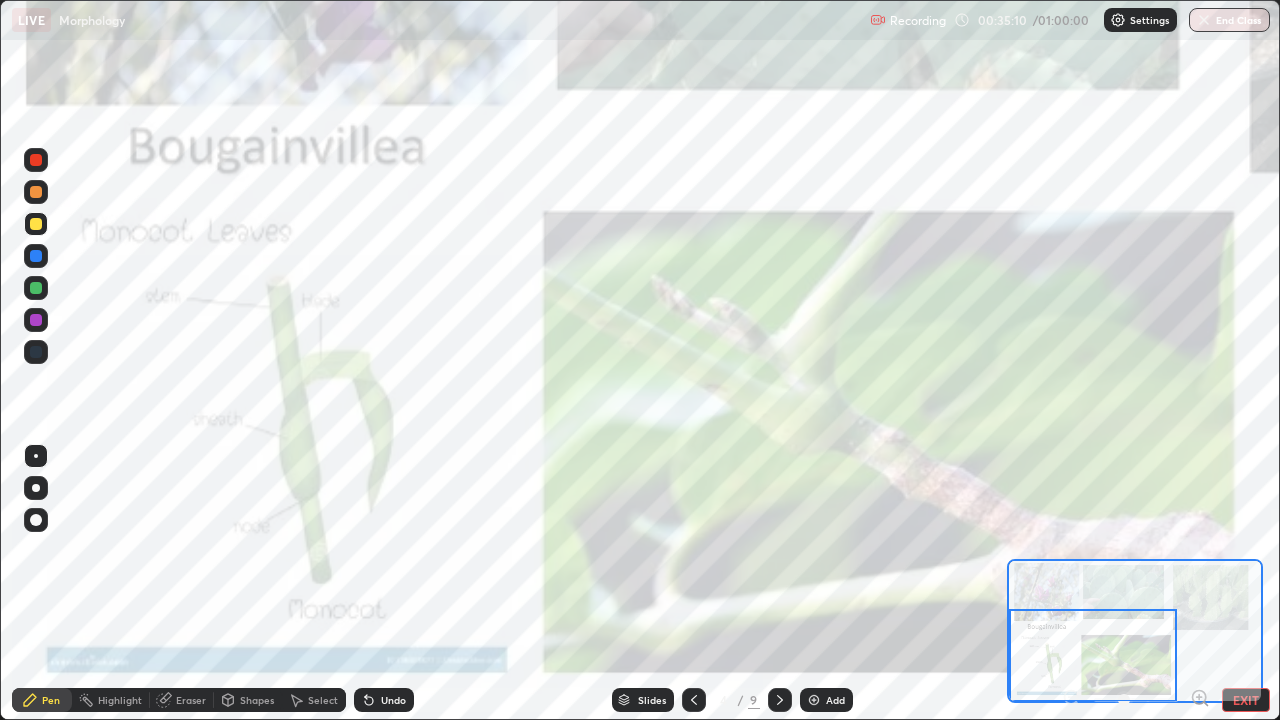 click 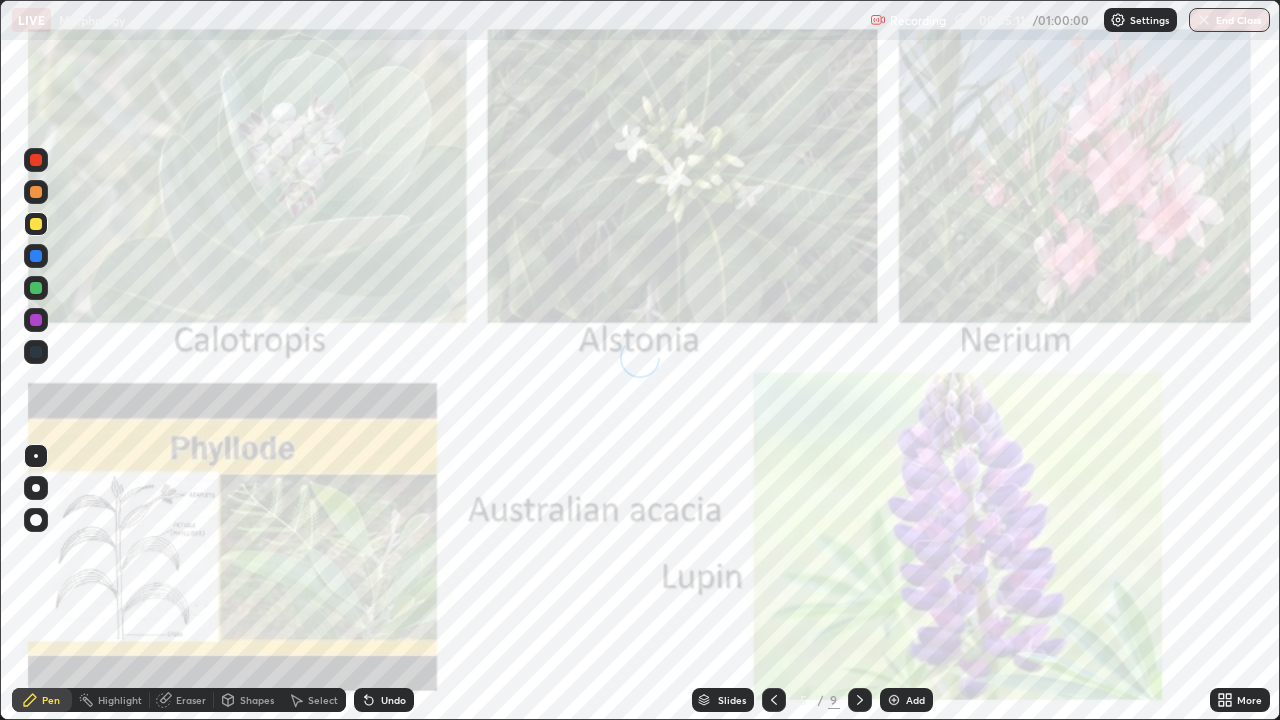 click 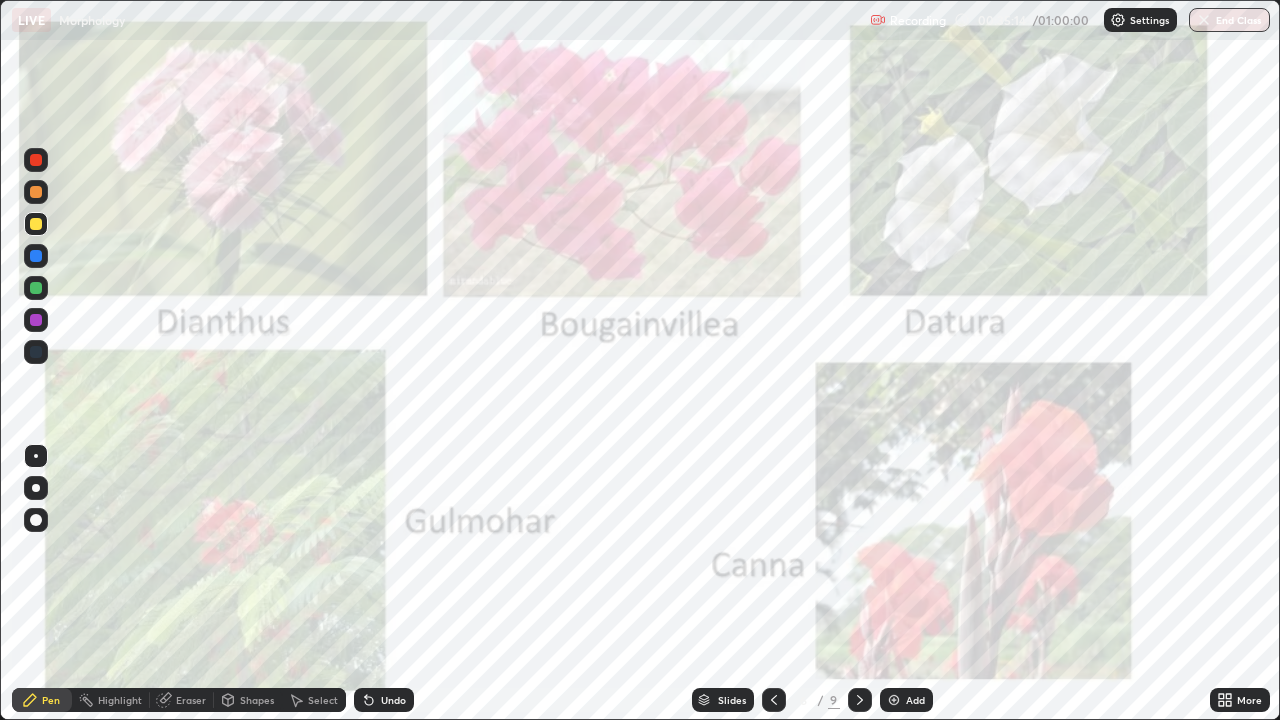 click 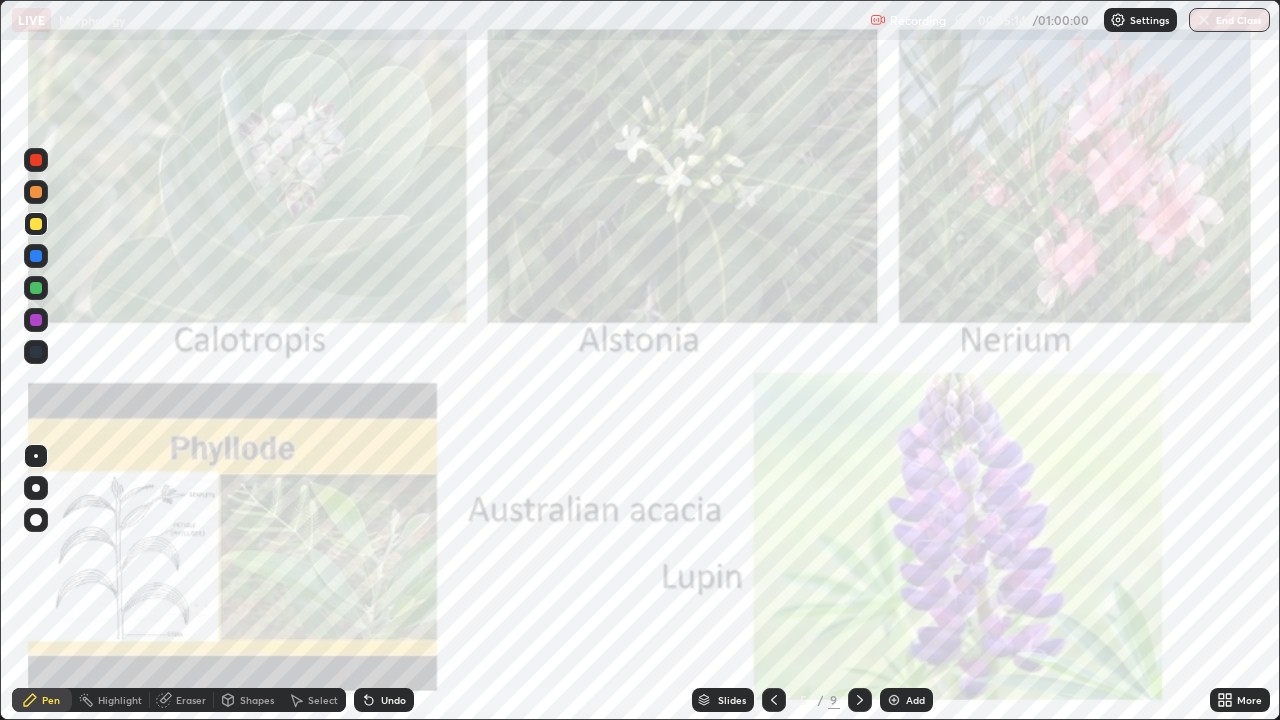 click 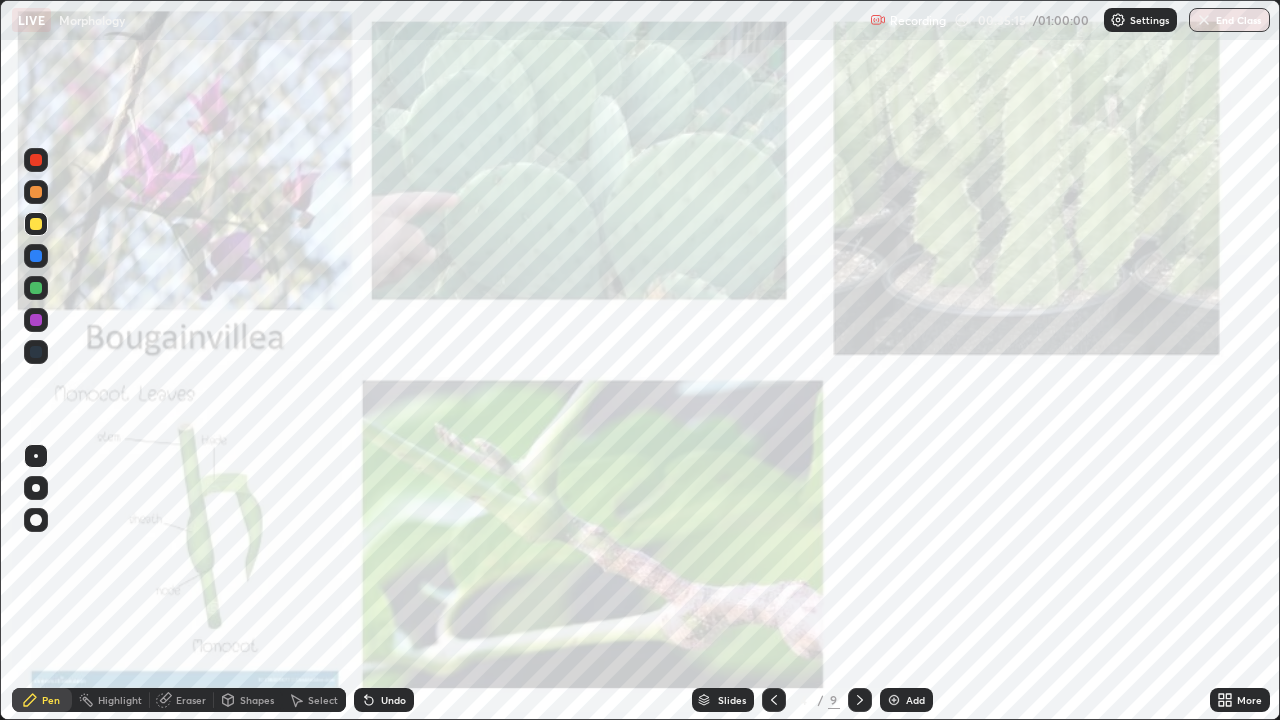 click 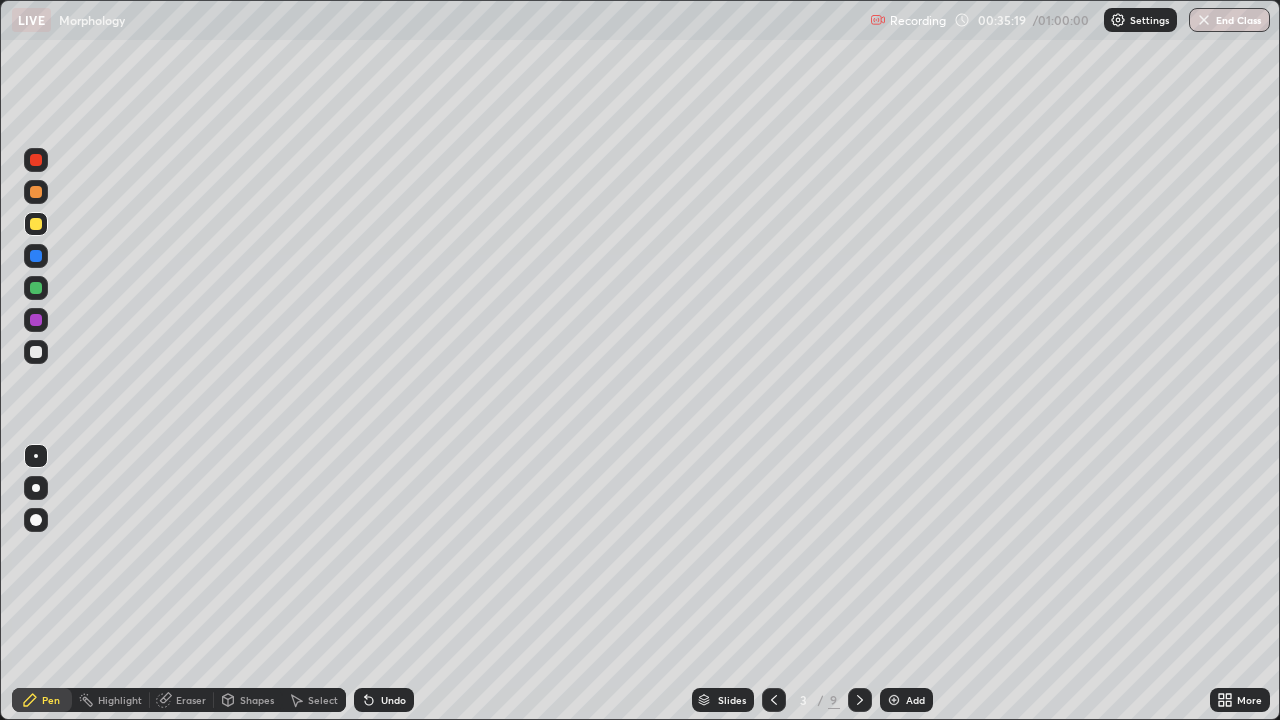 click 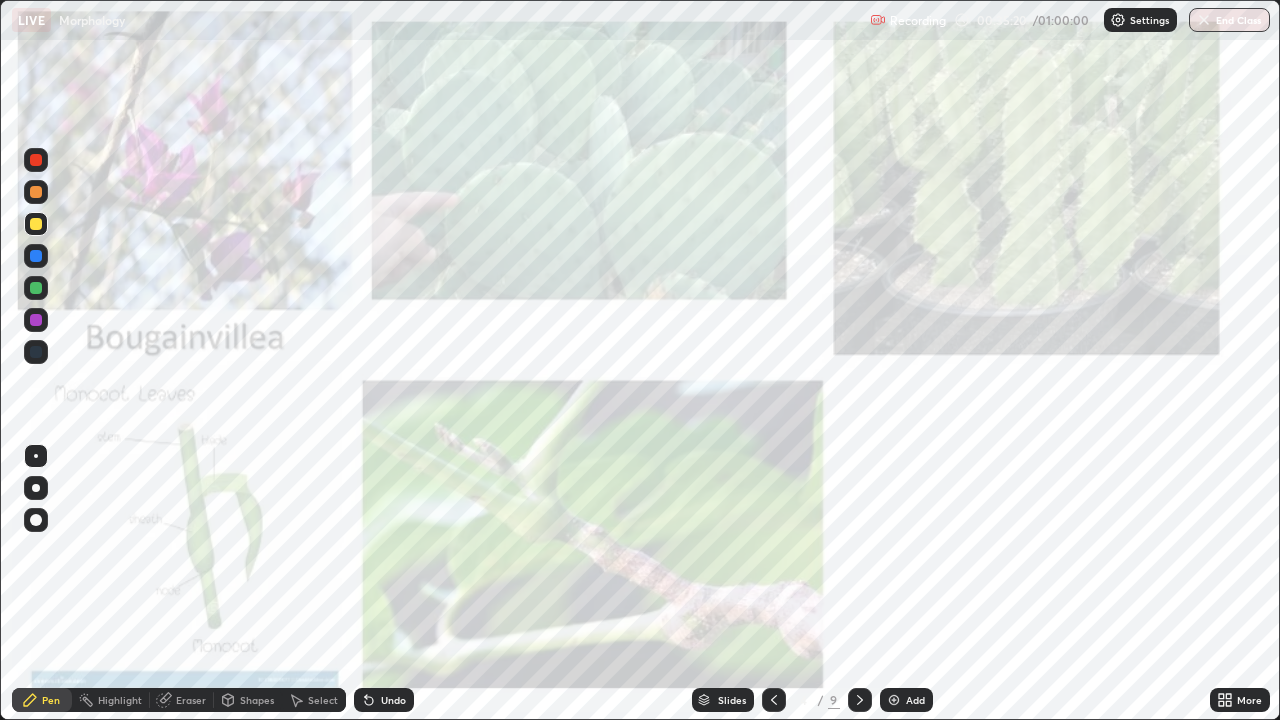click 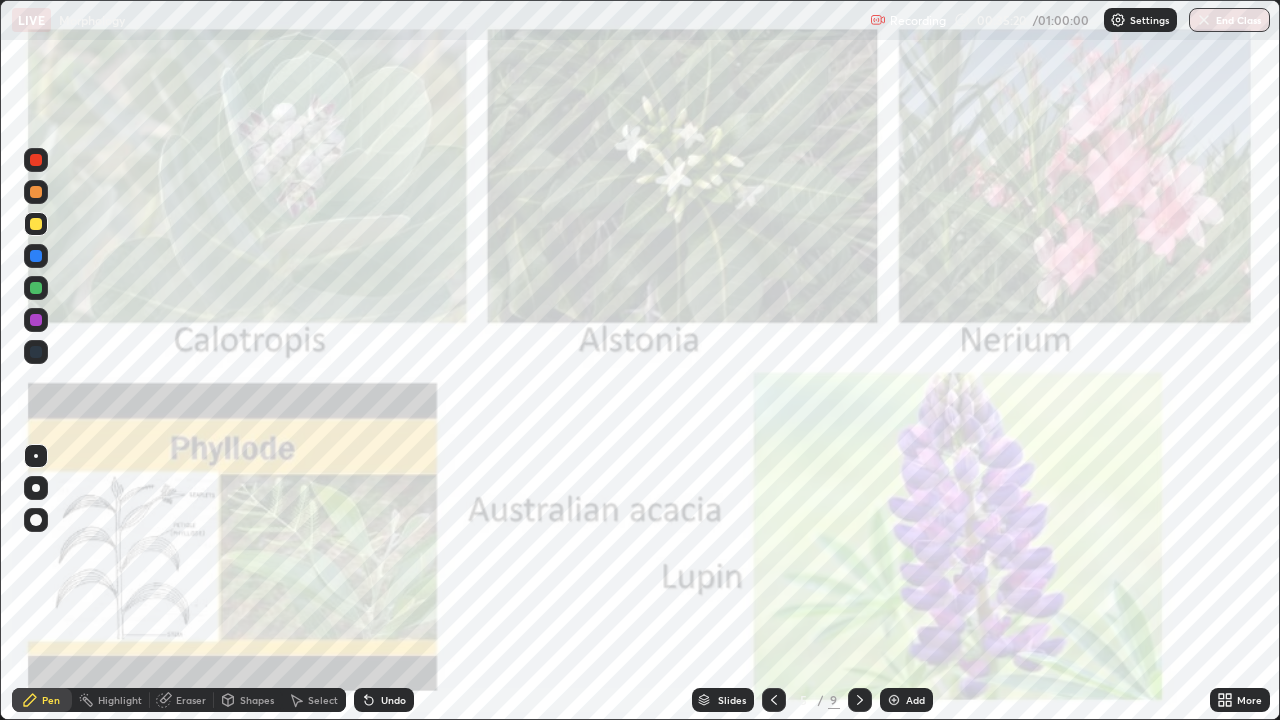 click 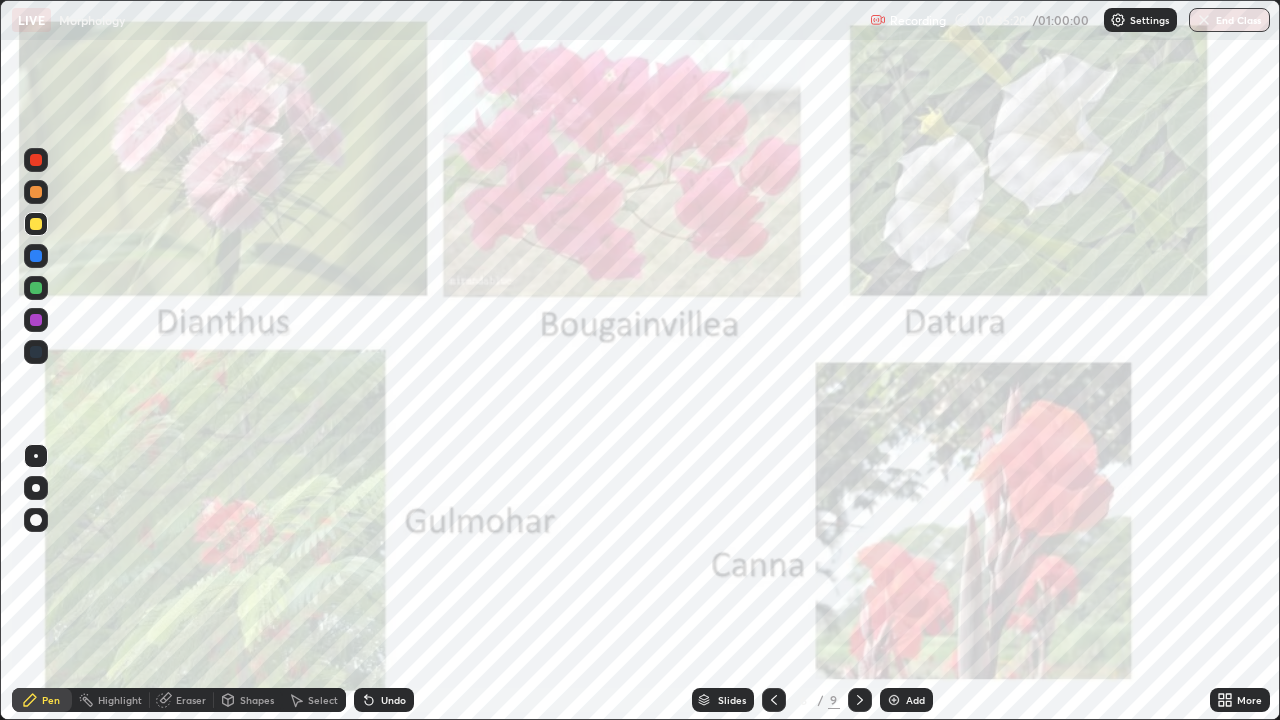 click 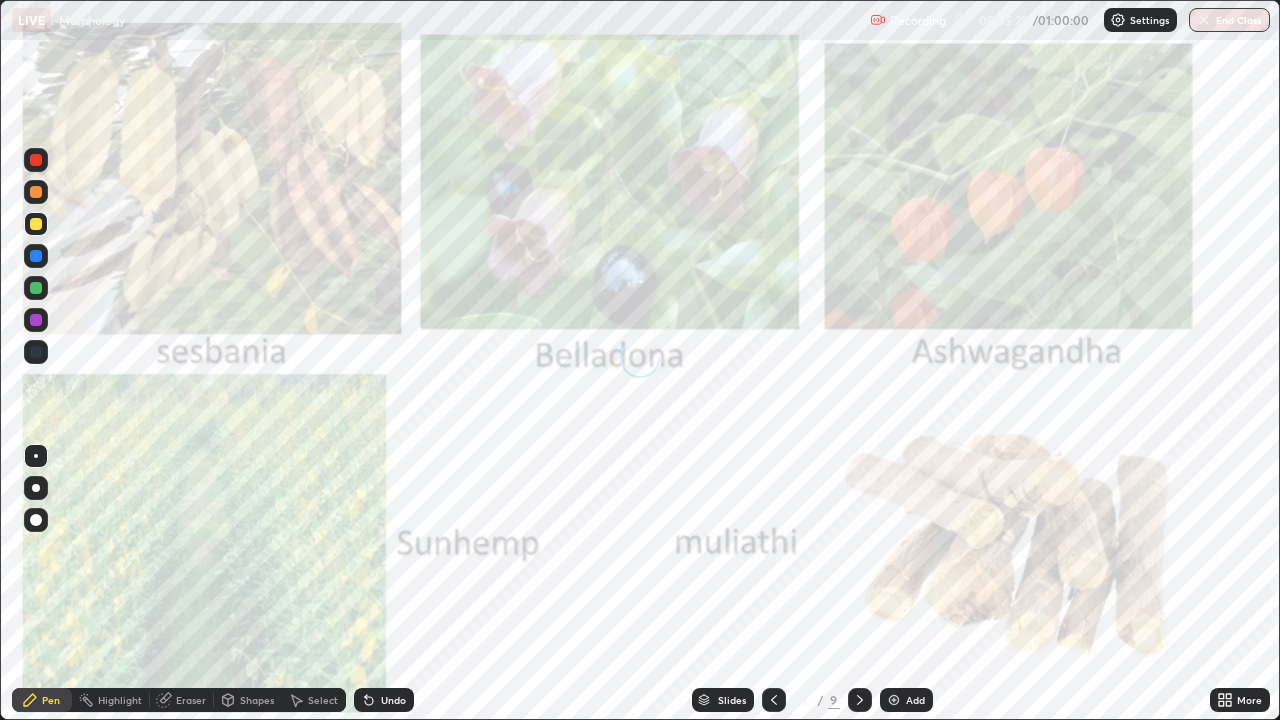 click 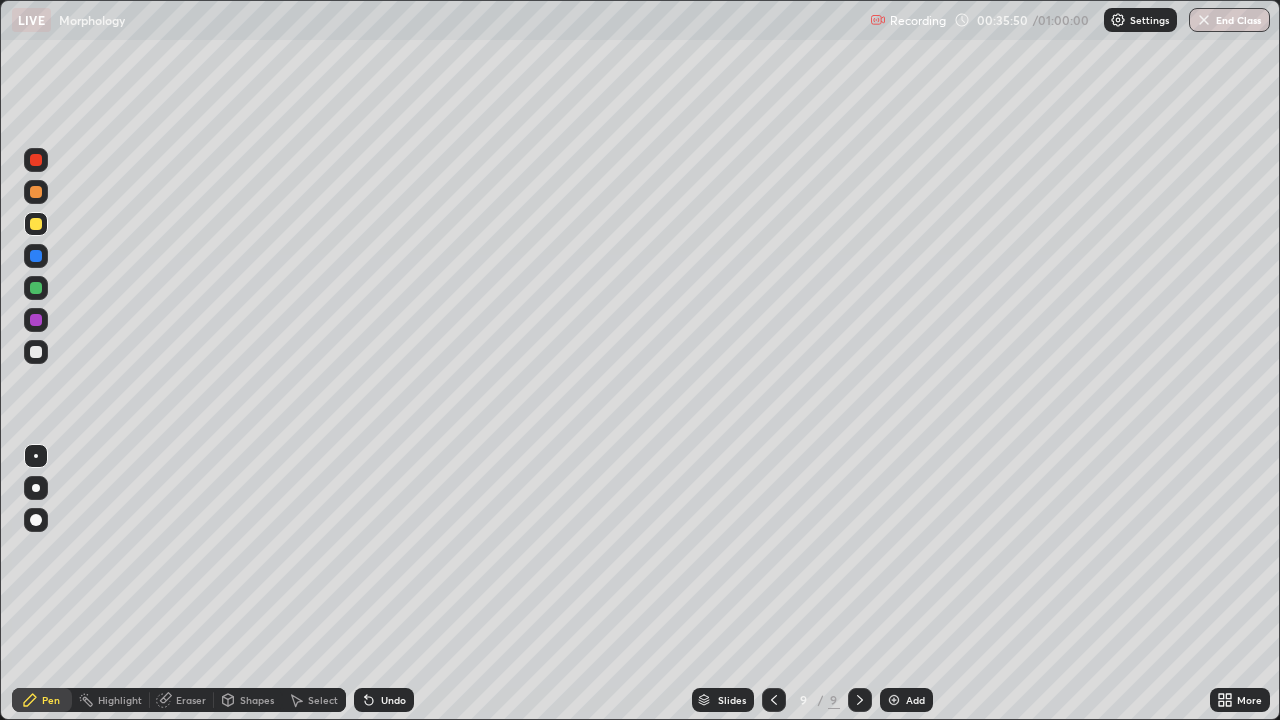 click at bounding box center (36, 352) 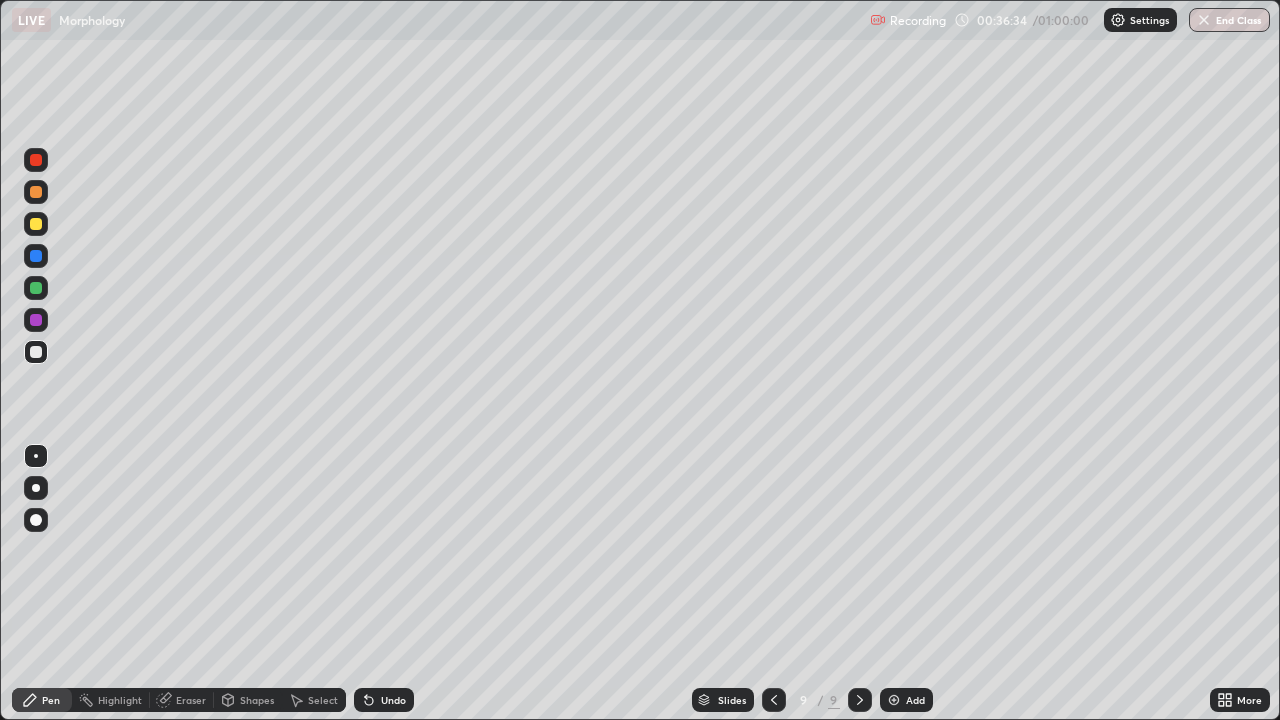 click at bounding box center [36, 288] 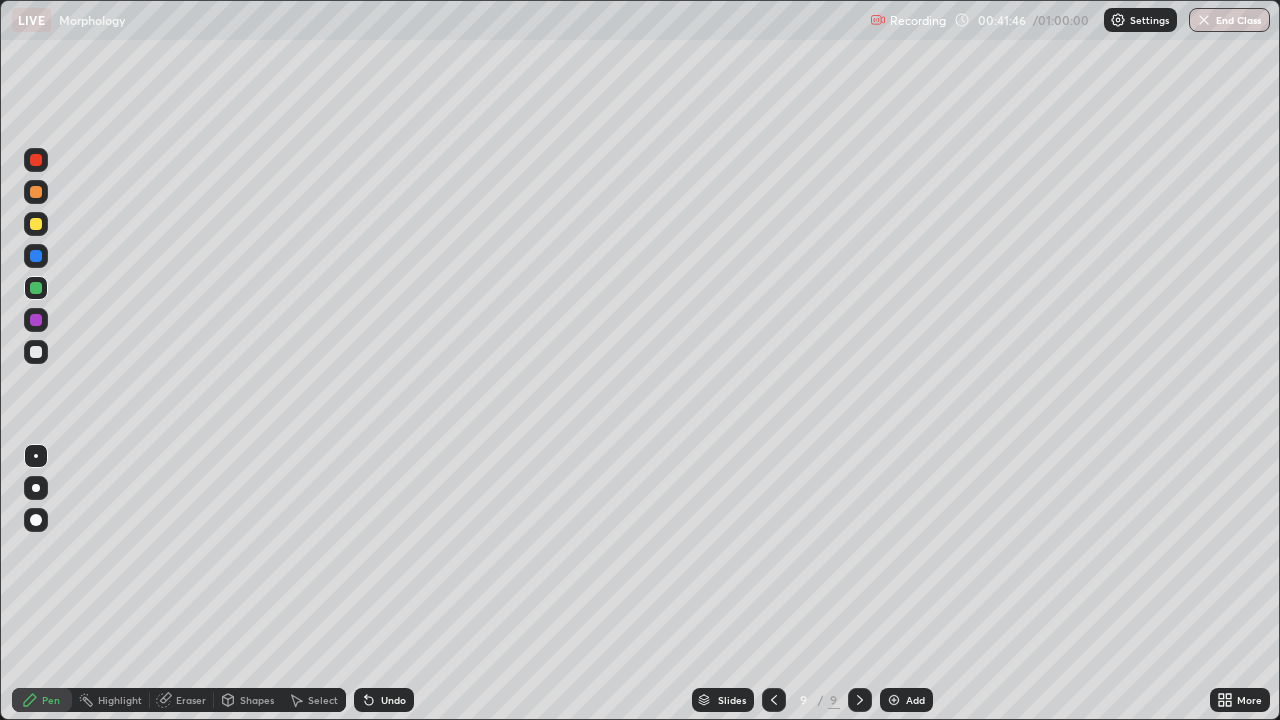 click on "Select" at bounding box center (323, 700) 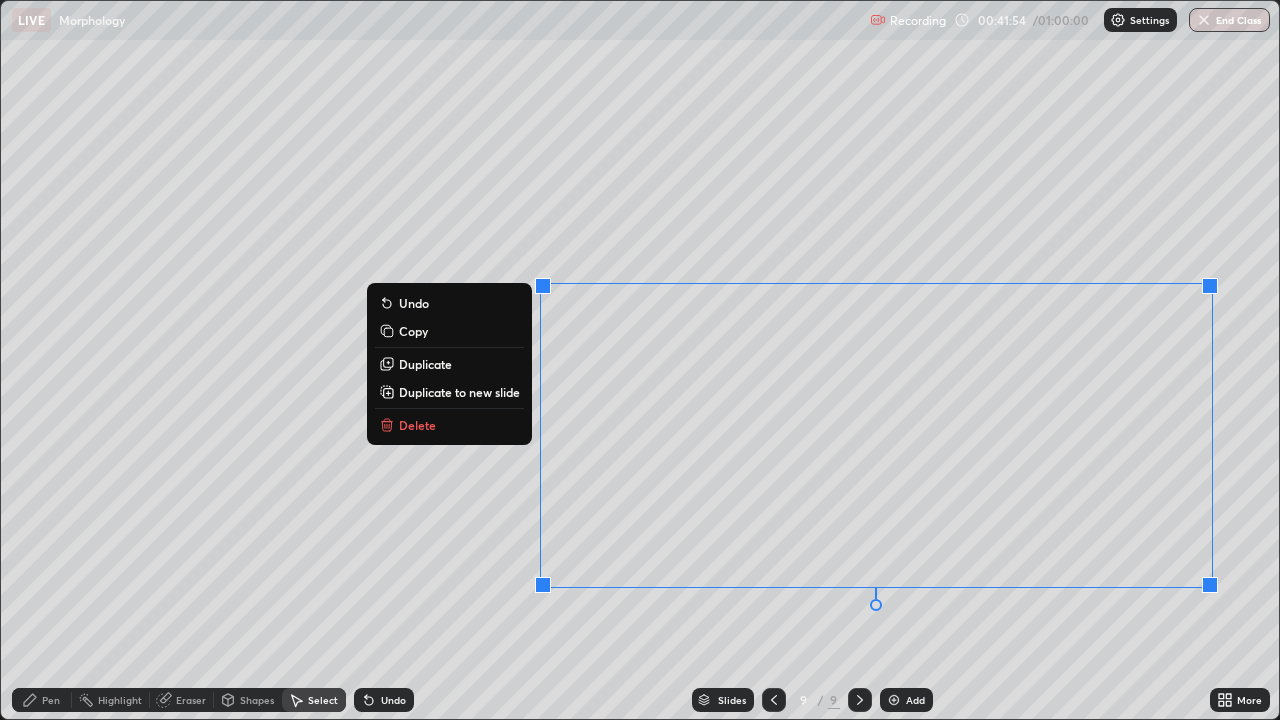 click on "Delete" at bounding box center [449, 425] 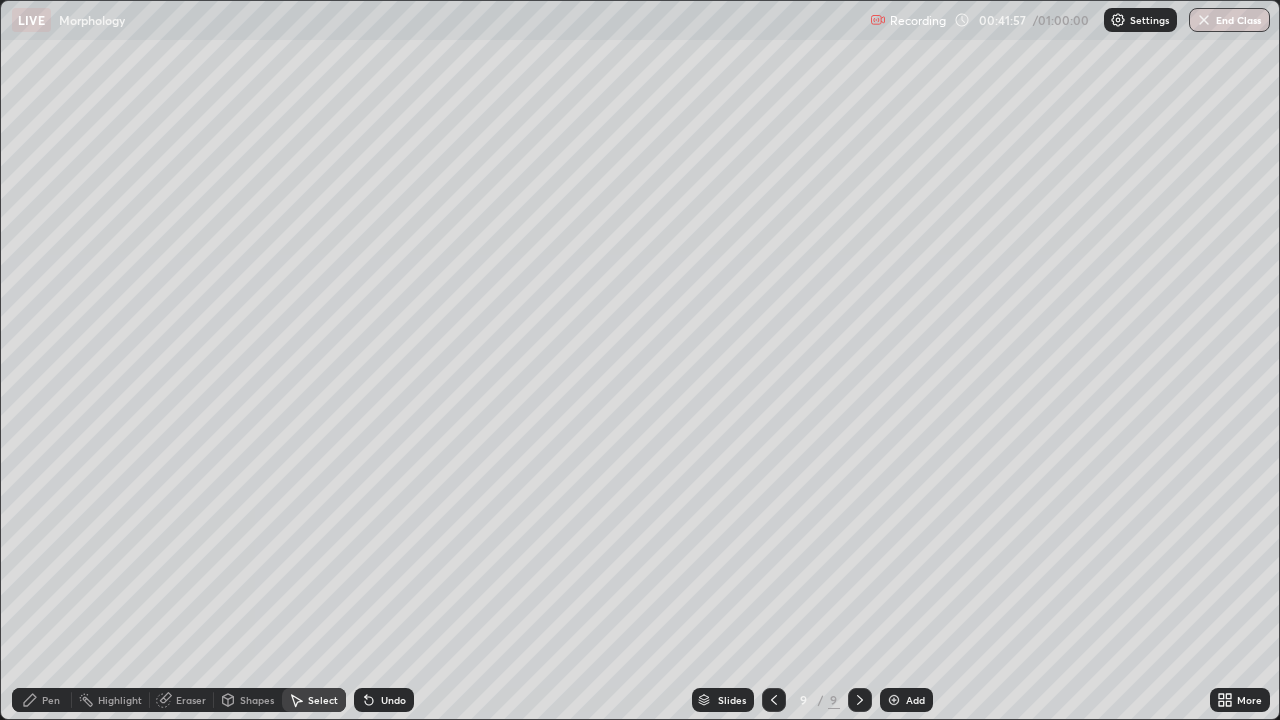 click on "Pen" at bounding box center [42, 700] 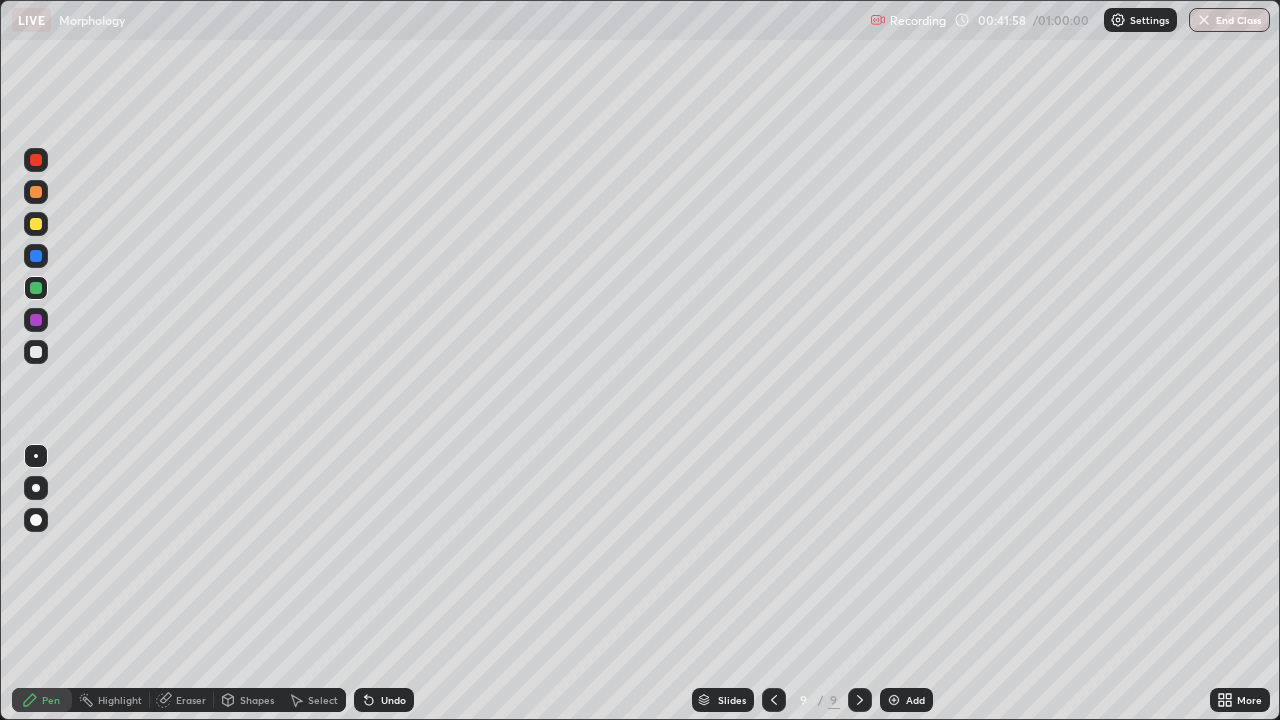 click at bounding box center [36, 224] 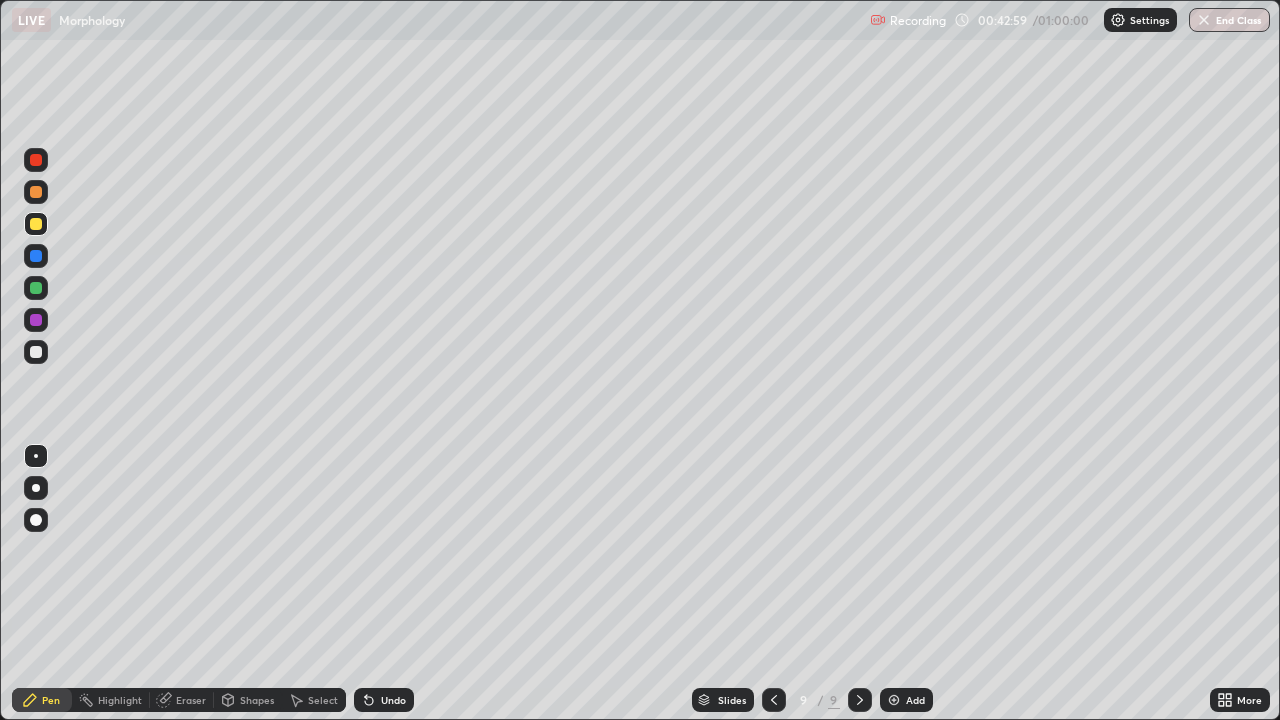 click at bounding box center (36, 288) 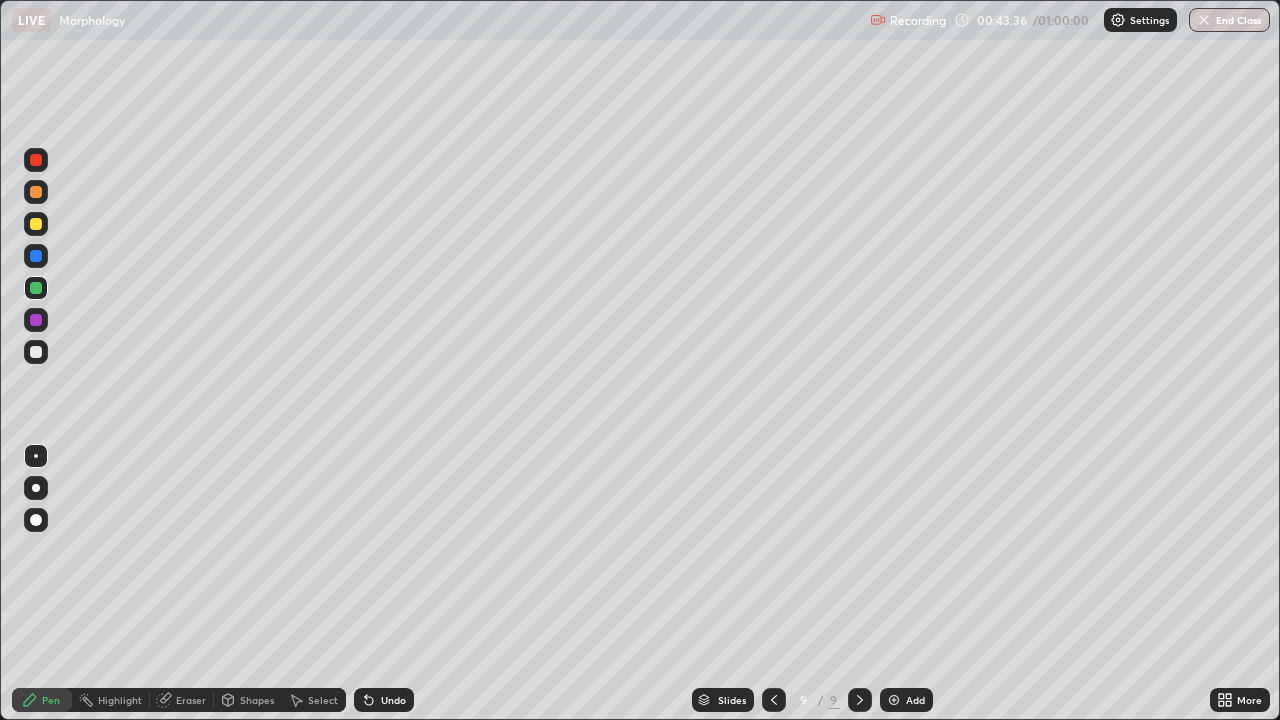 click on "Undo" at bounding box center [384, 700] 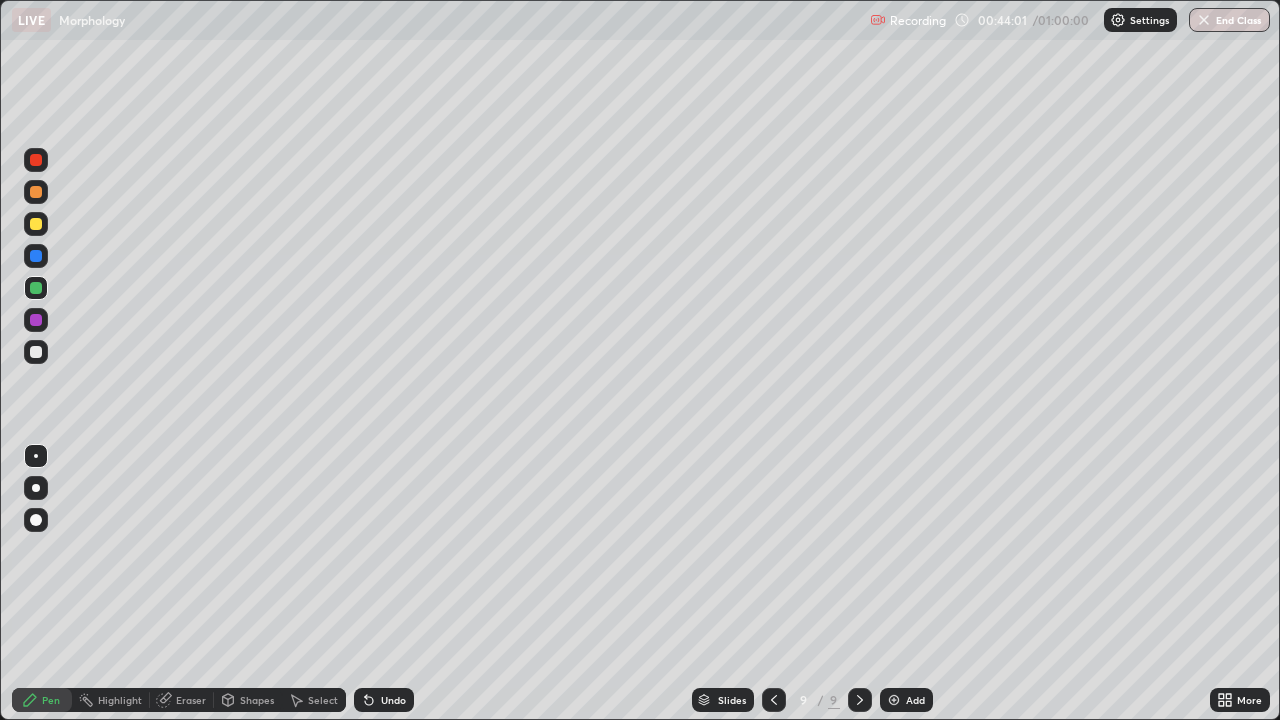 click at bounding box center (36, 352) 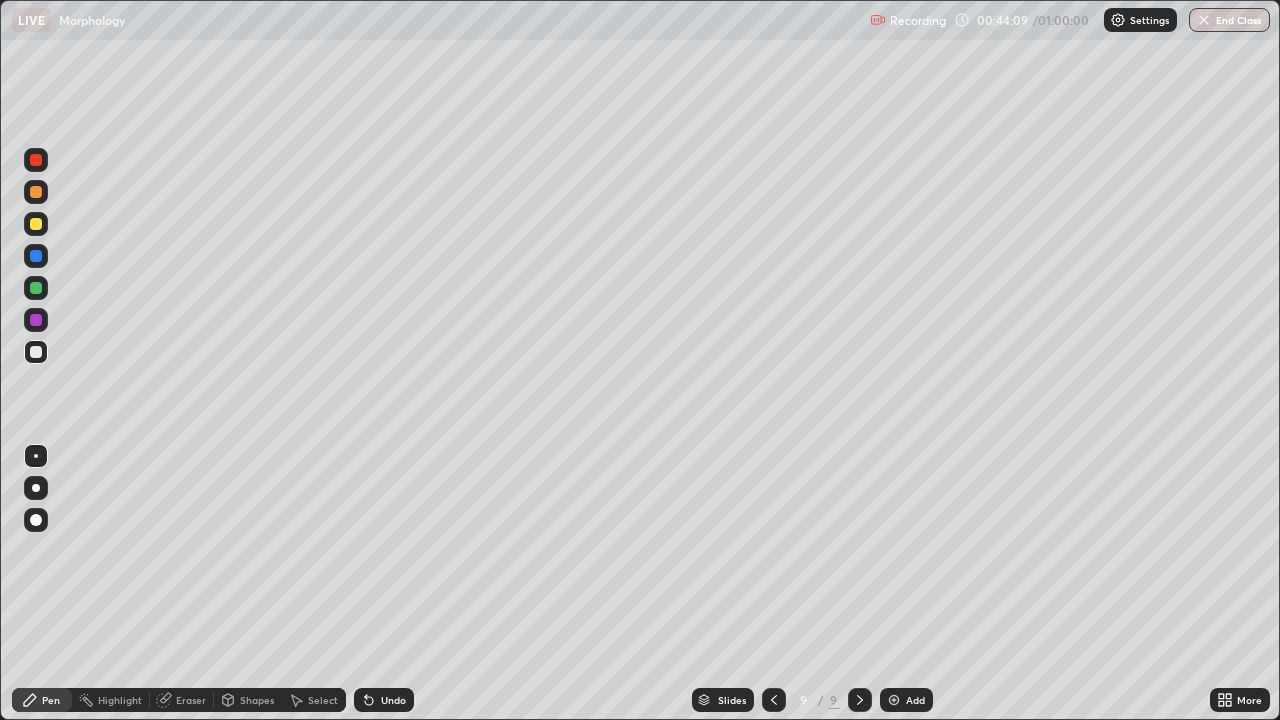 click on "Undo" at bounding box center [384, 700] 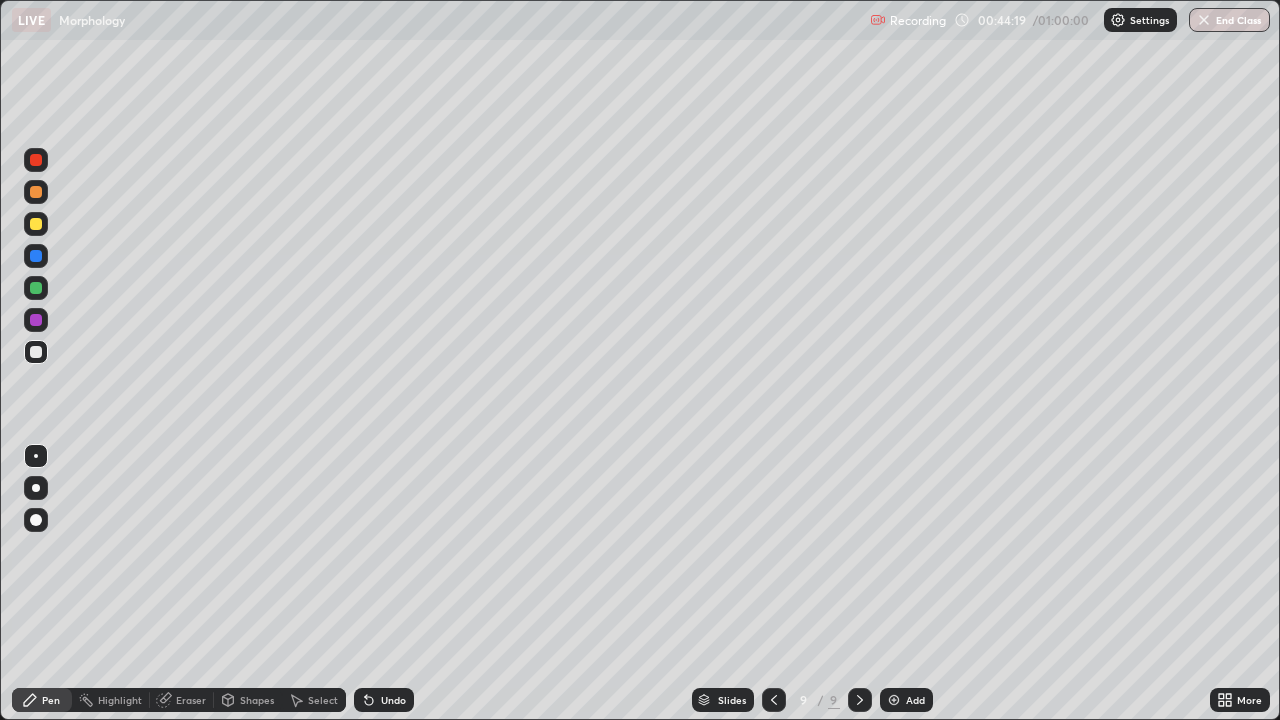 click at bounding box center [36, 192] 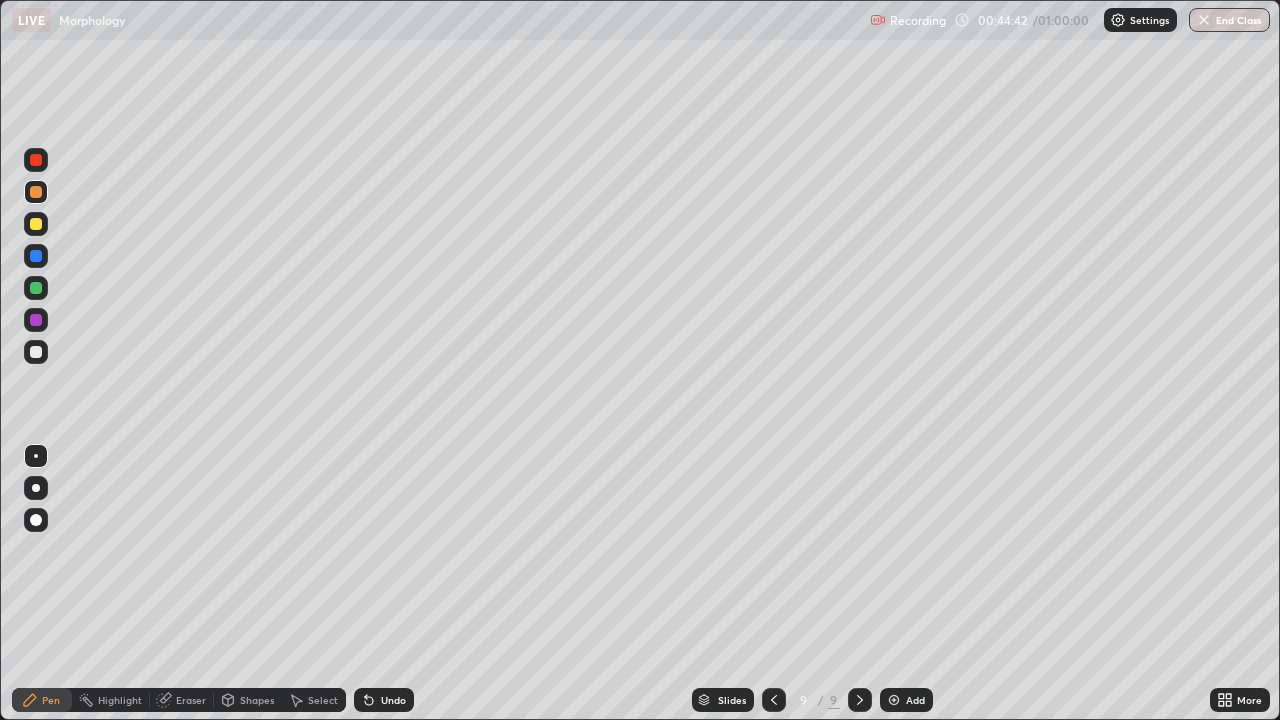 click at bounding box center [36, 320] 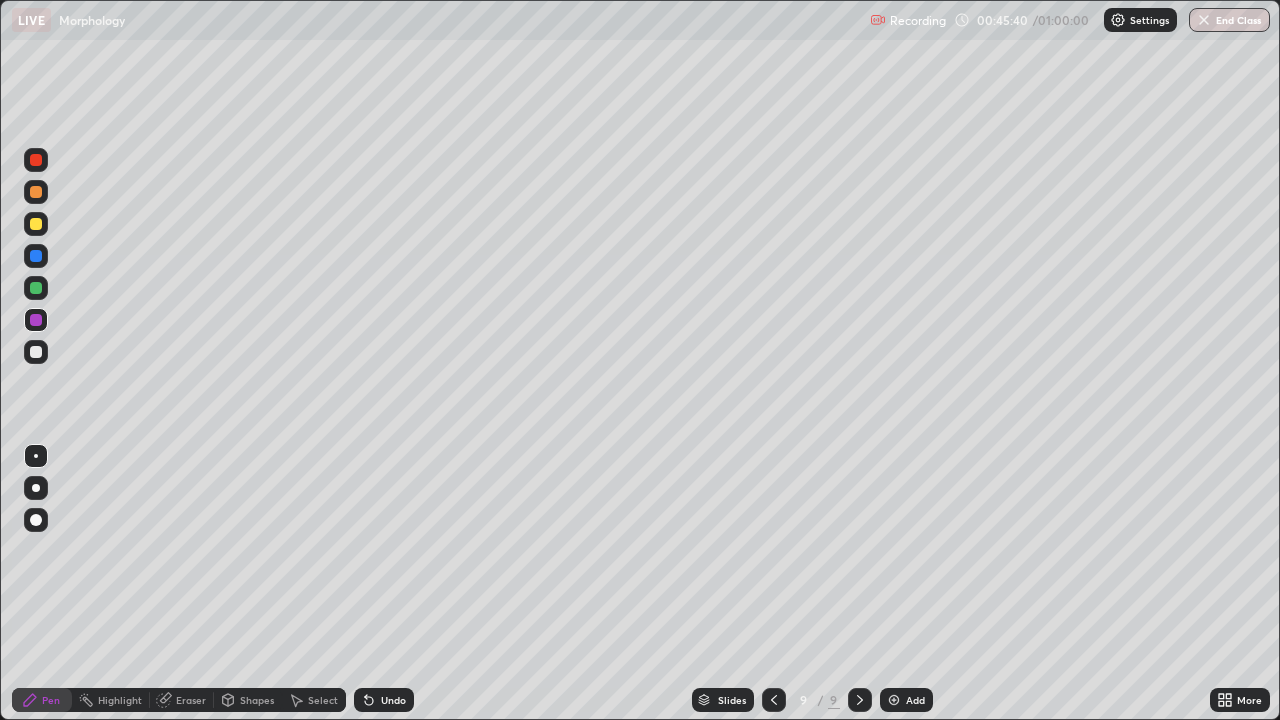 click at bounding box center (36, 256) 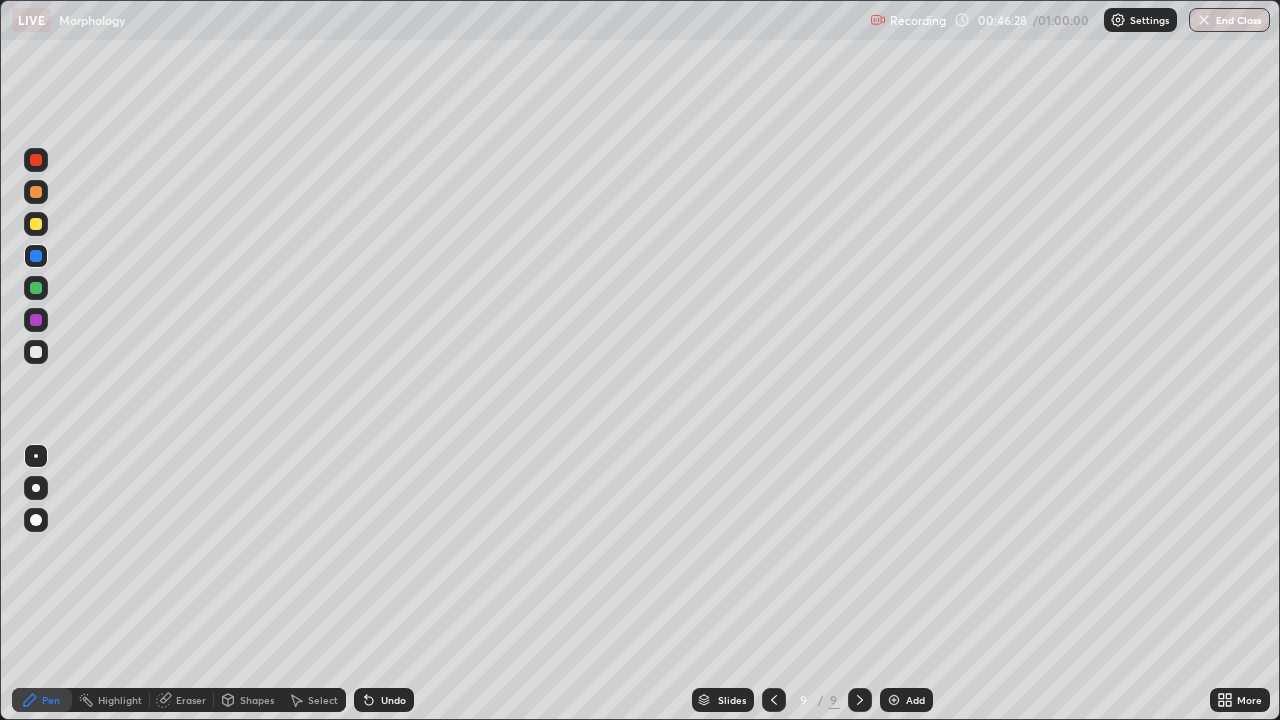 click on "Undo" at bounding box center [384, 700] 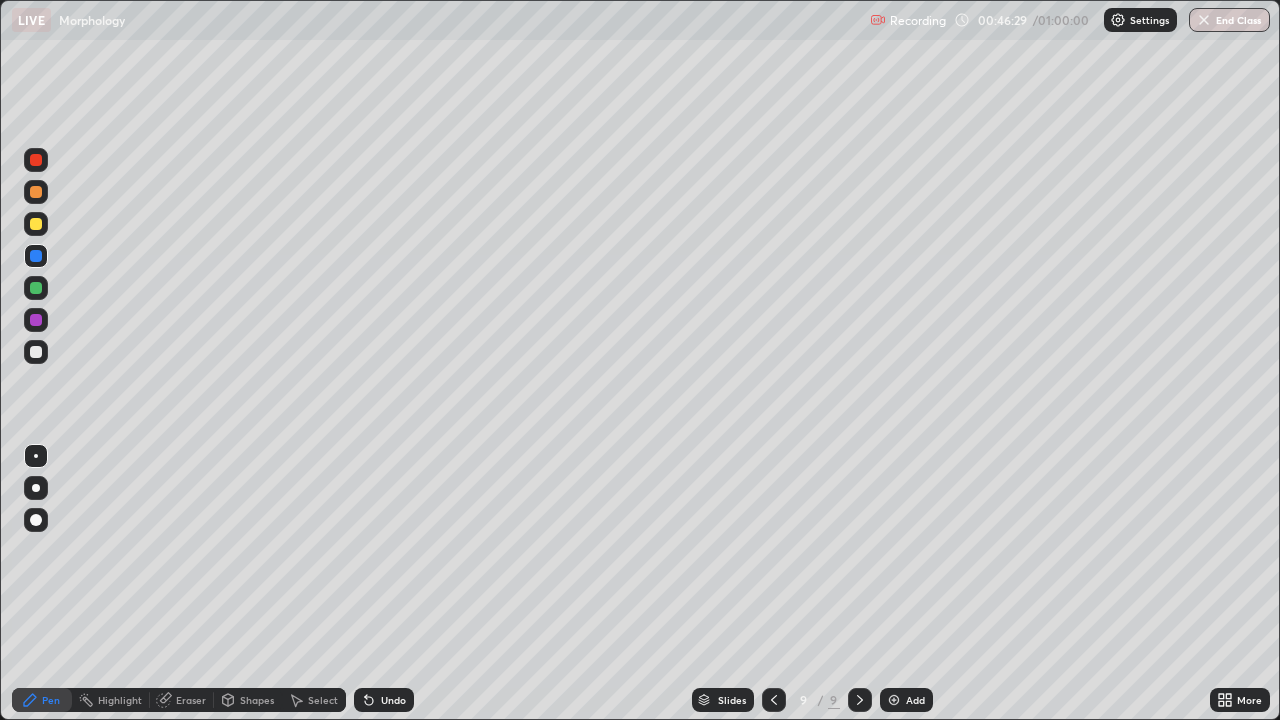 click on "Undo" at bounding box center (384, 700) 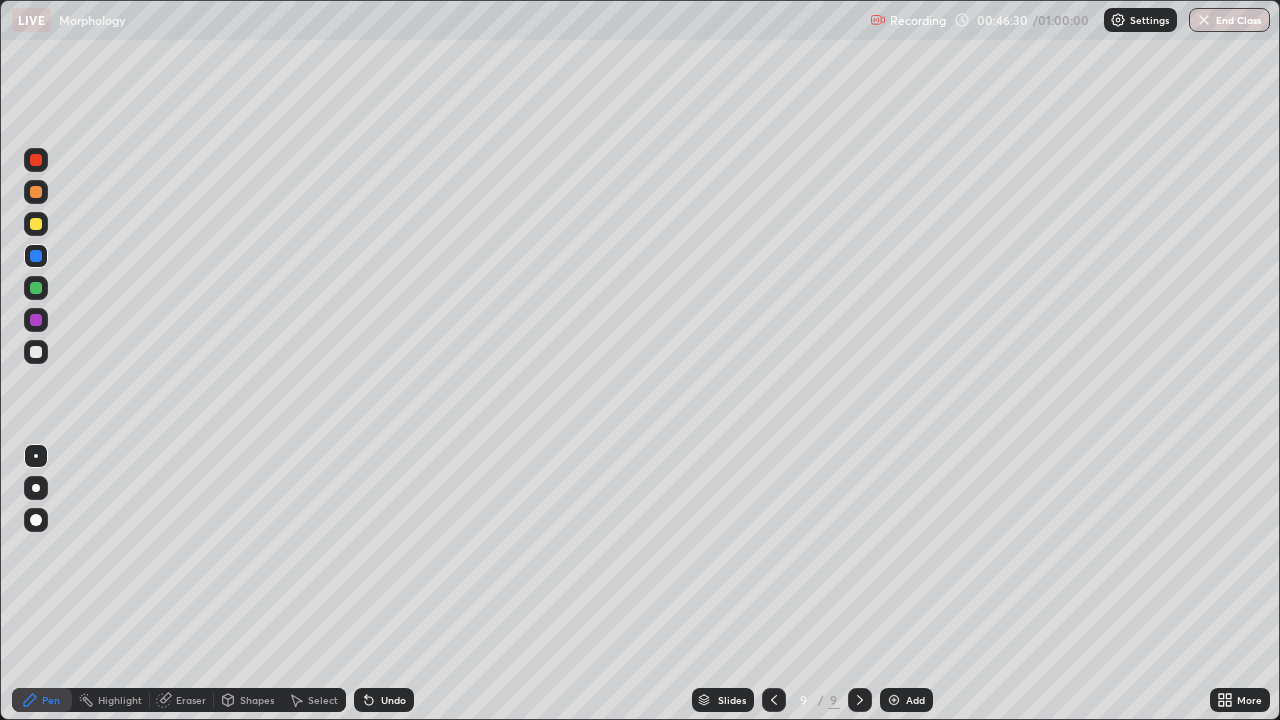 click on "Undo" at bounding box center [384, 700] 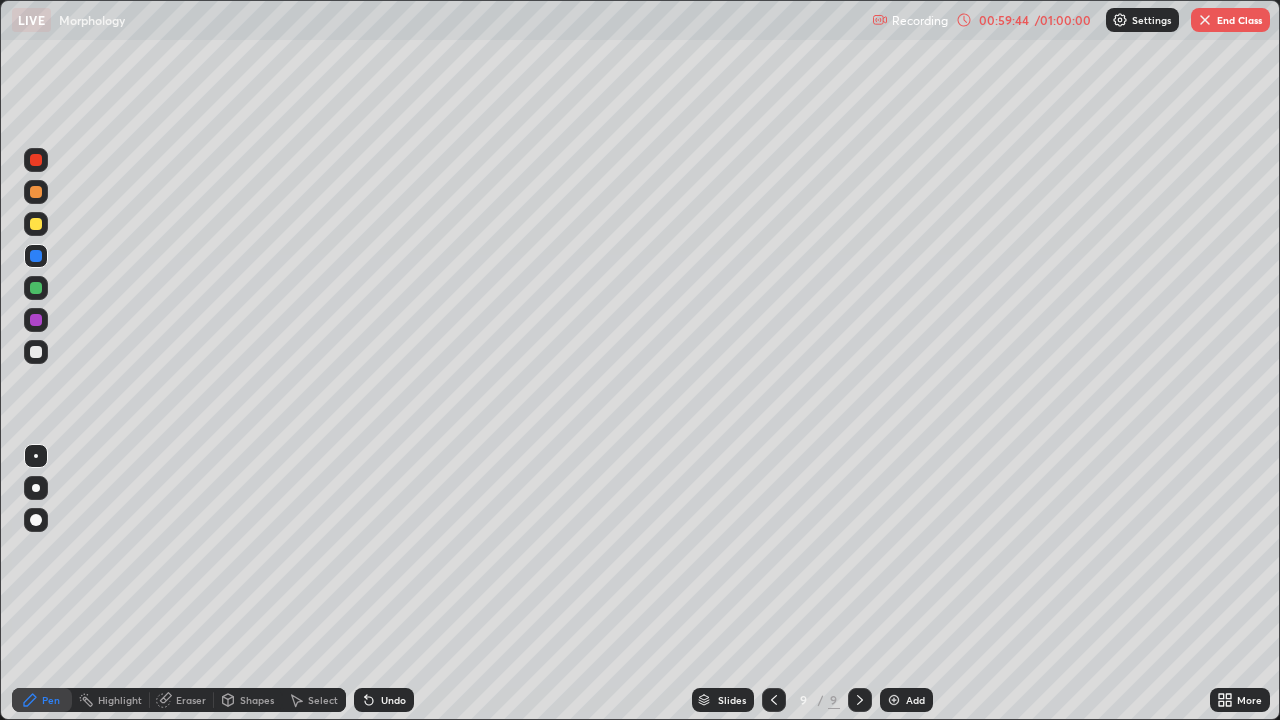 click on "End Class" at bounding box center (1230, 20) 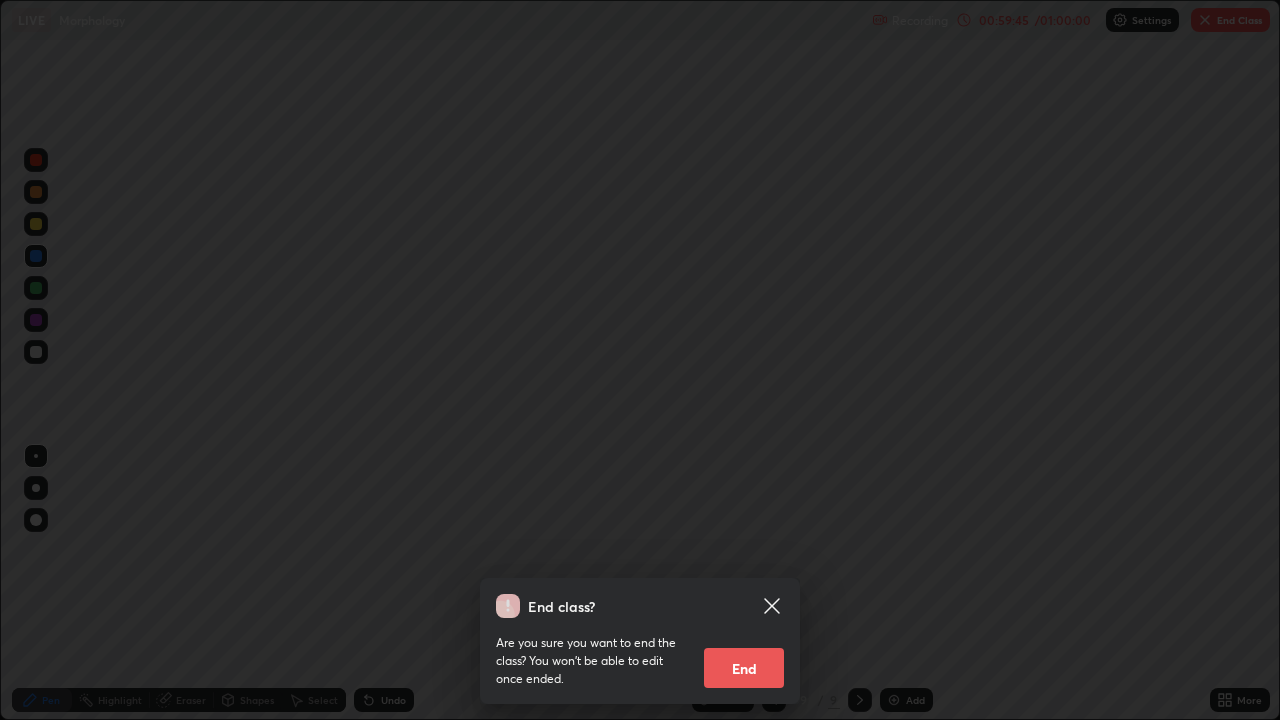 click on "End" at bounding box center [744, 668] 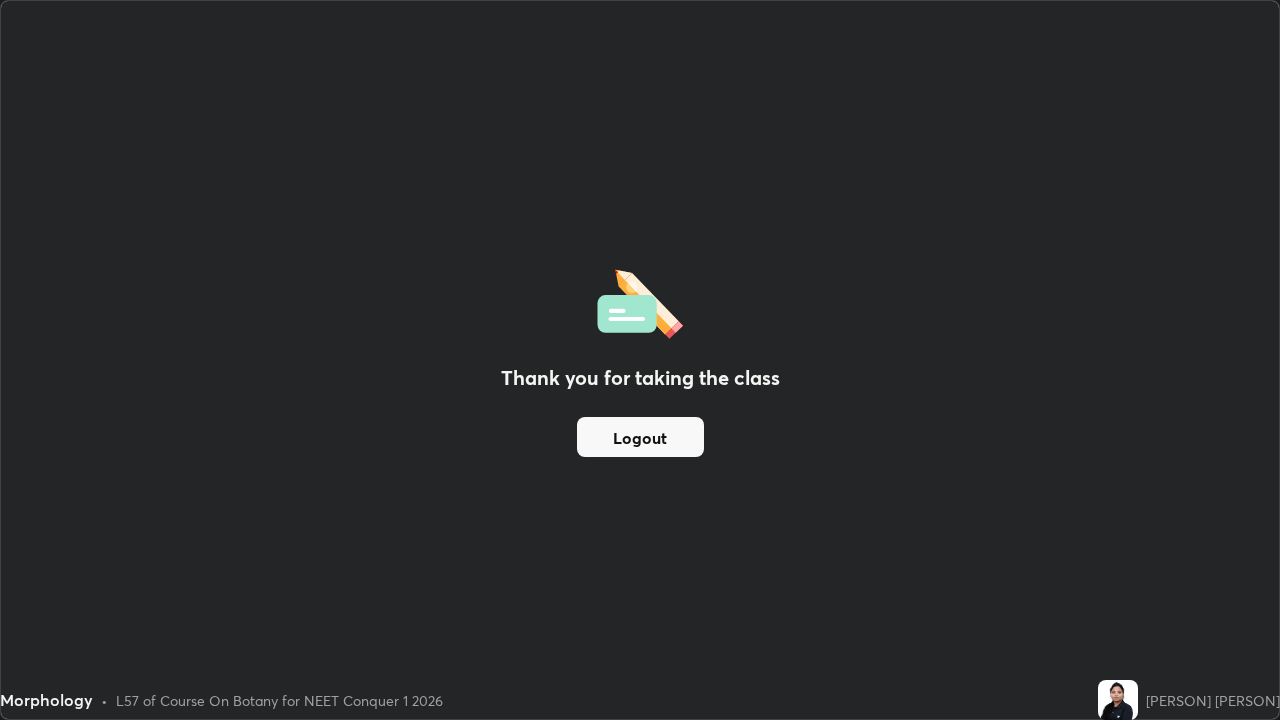 click on "Logout" at bounding box center [640, 437] 